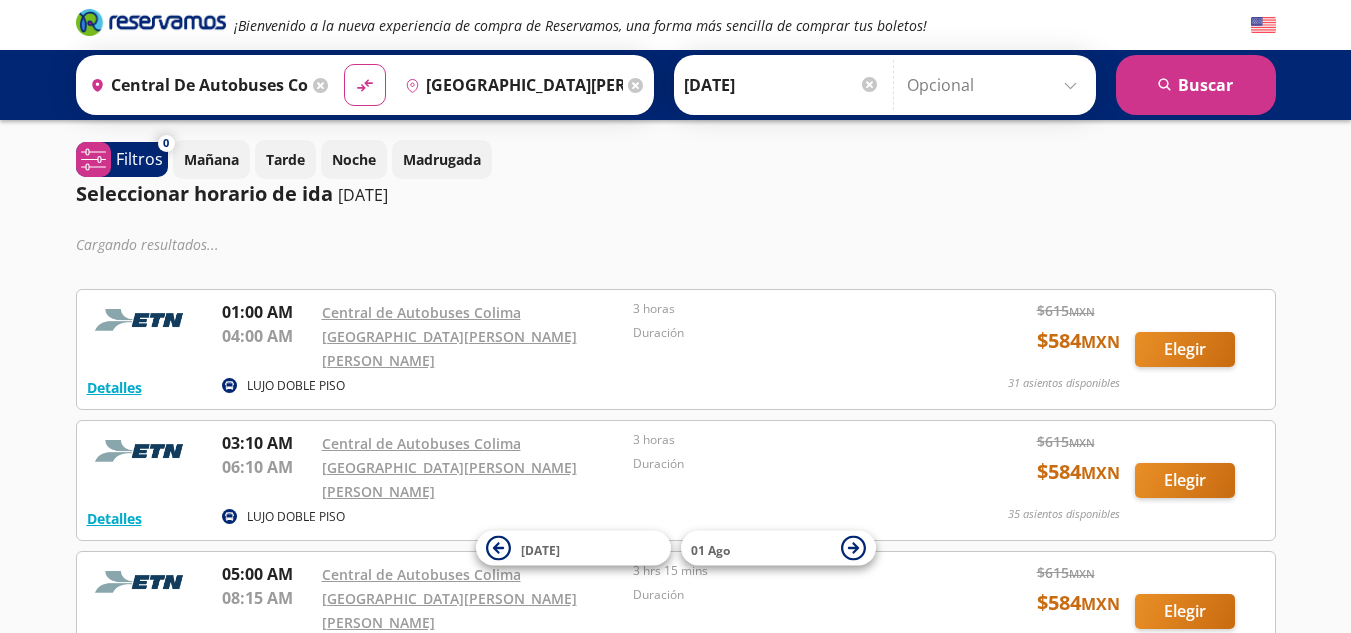 scroll, scrollTop: 0, scrollLeft: 0, axis: both 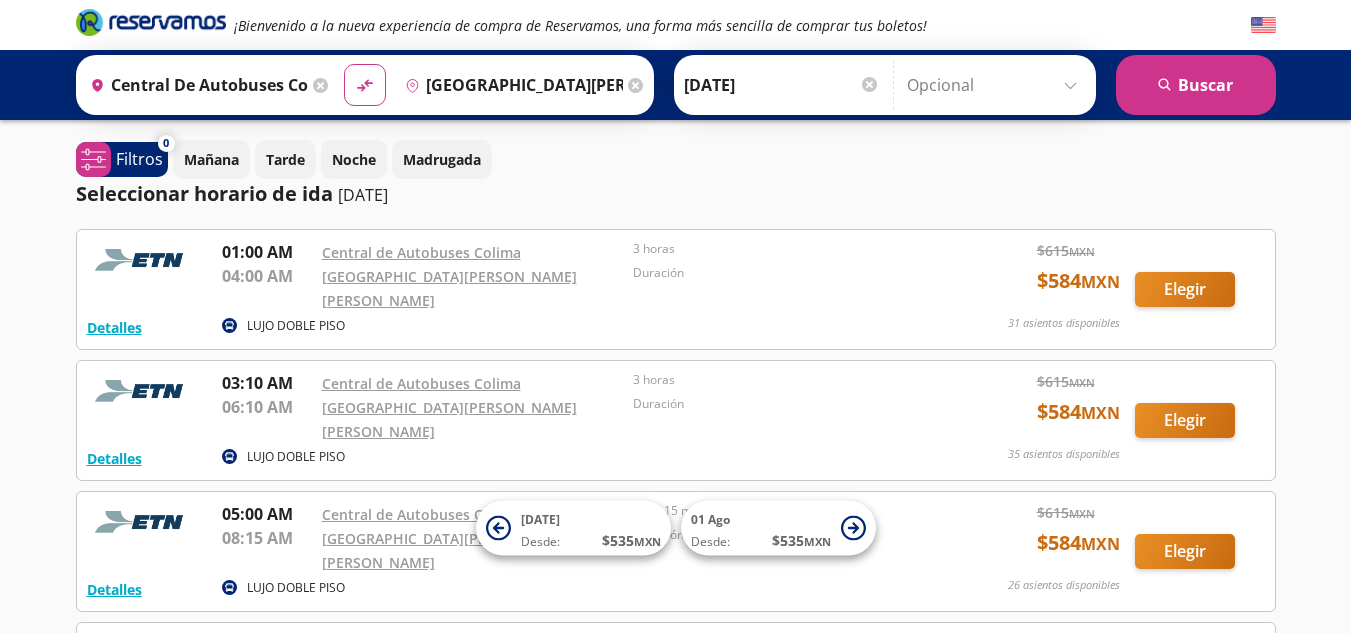click on "¡Bienvenido a la nueva experiencia de compra de Reservamos, una forma más sencilla de comprar tus boletos! Origen
heroicons:map-pin-20-solid
Central de [GEOGRAPHIC_DATA], [GEOGRAPHIC_DATA]
Destino
pin-outline
[GEOGRAPHIC_DATA][PERSON_NAME], [GEOGRAPHIC_DATA]
material-symbols:compare-arrows-rounded" at bounding box center (675, 858) 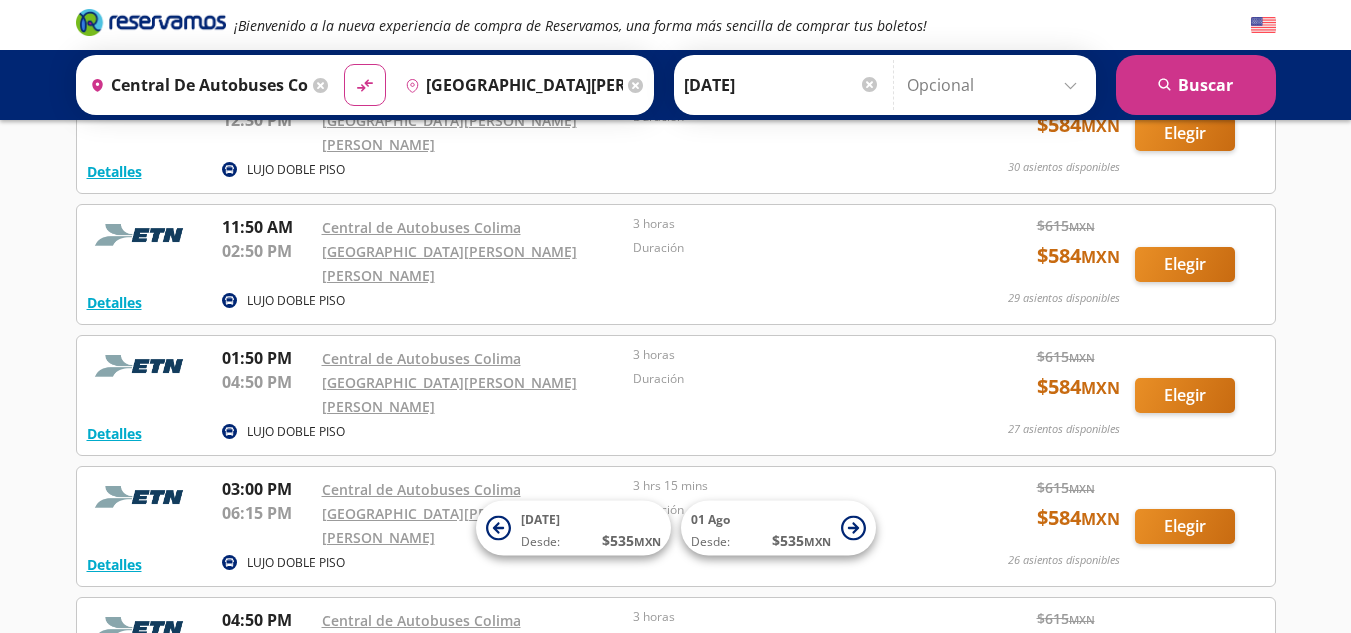 scroll, scrollTop: 720, scrollLeft: 0, axis: vertical 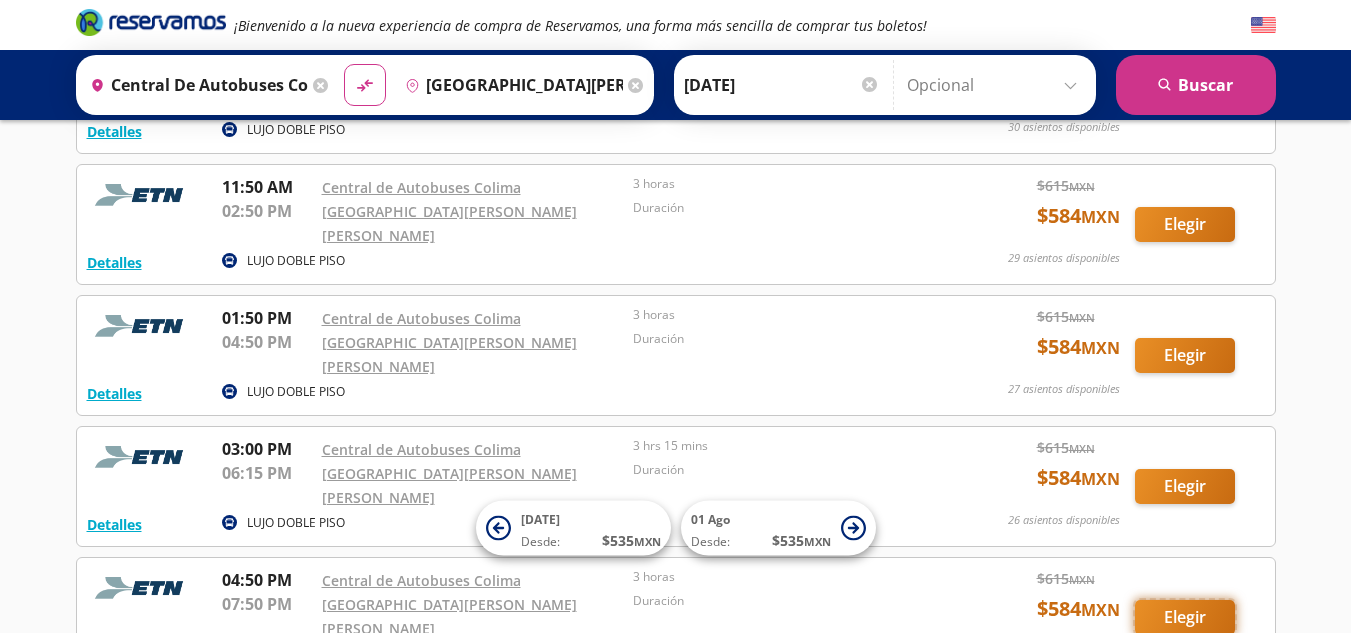click on "Elegir" at bounding box center [1185, 617] 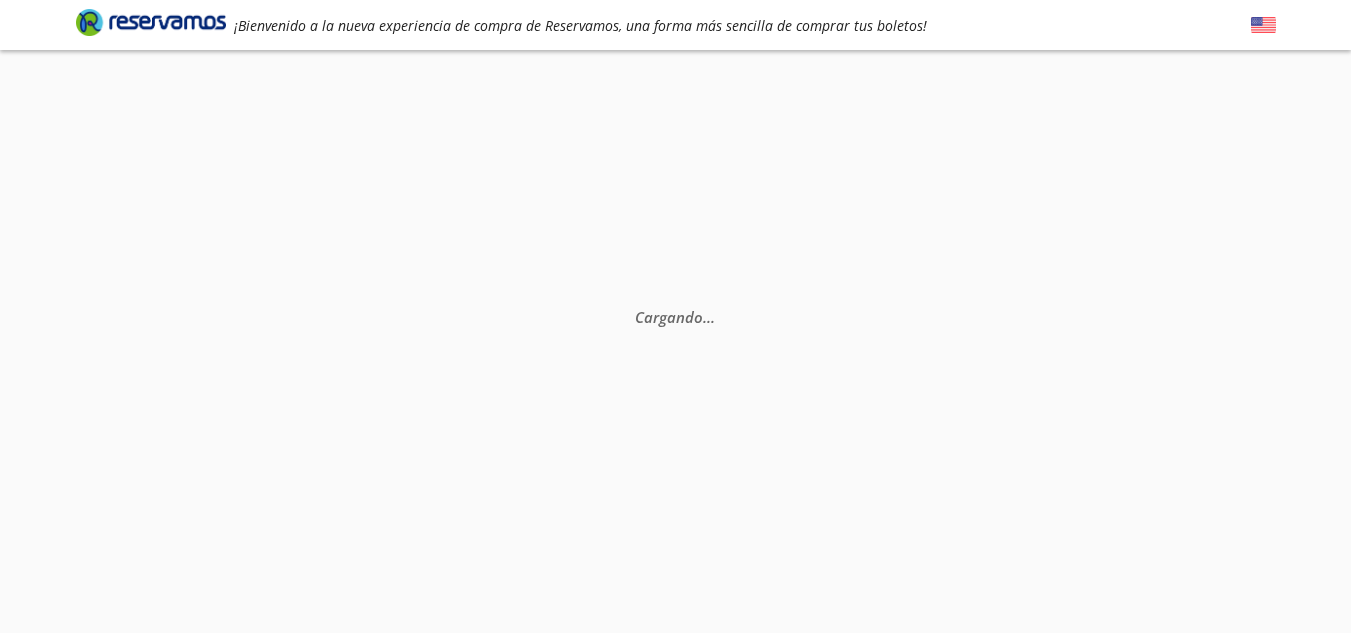 scroll, scrollTop: 0, scrollLeft: 0, axis: both 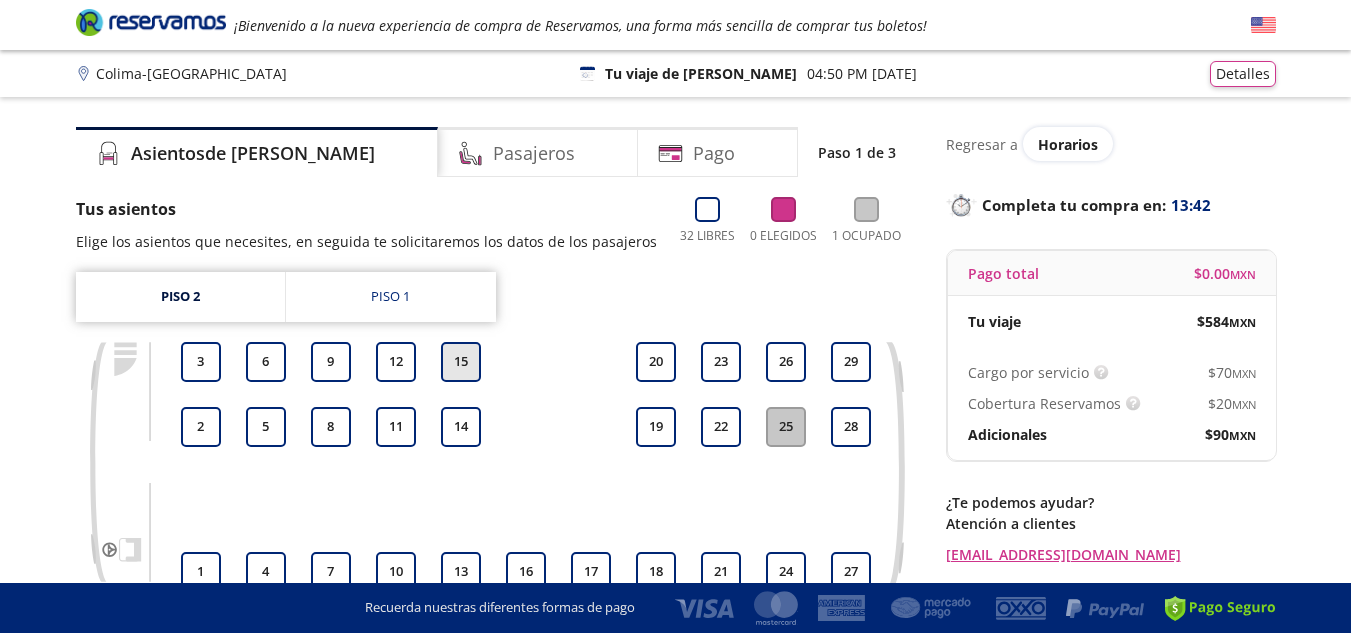 click on "15" at bounding box center (461, 362) 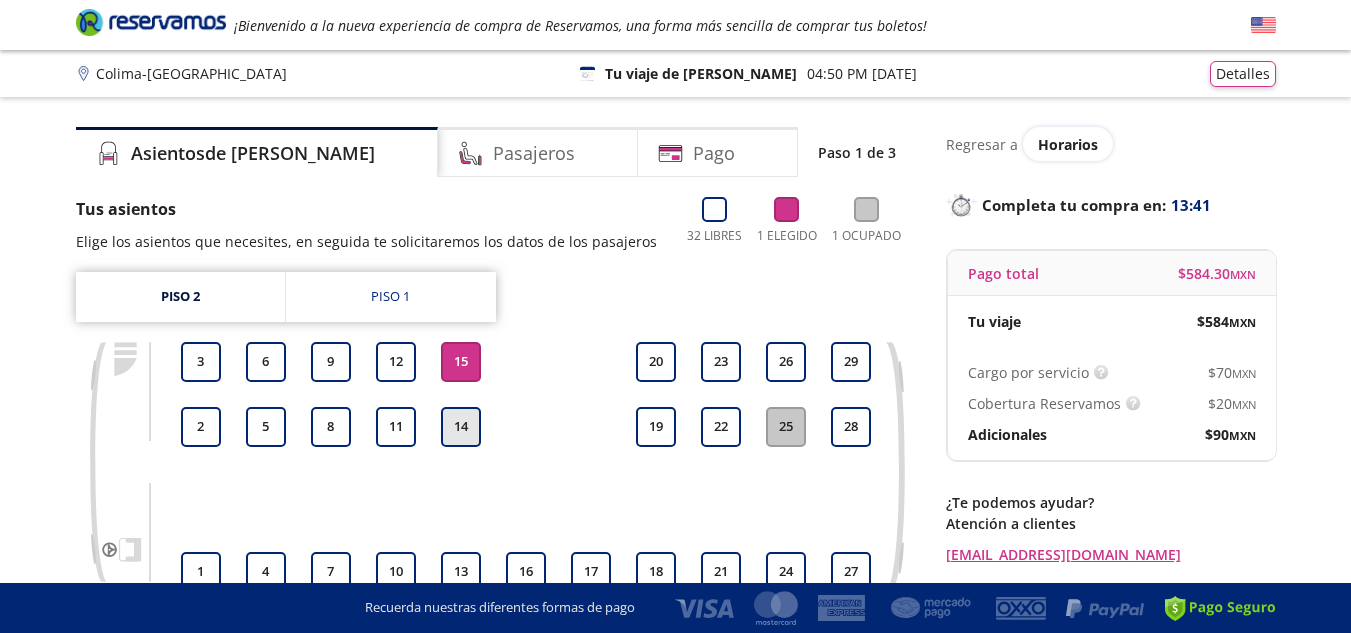 click on "14" at bounding box center (461, 427) 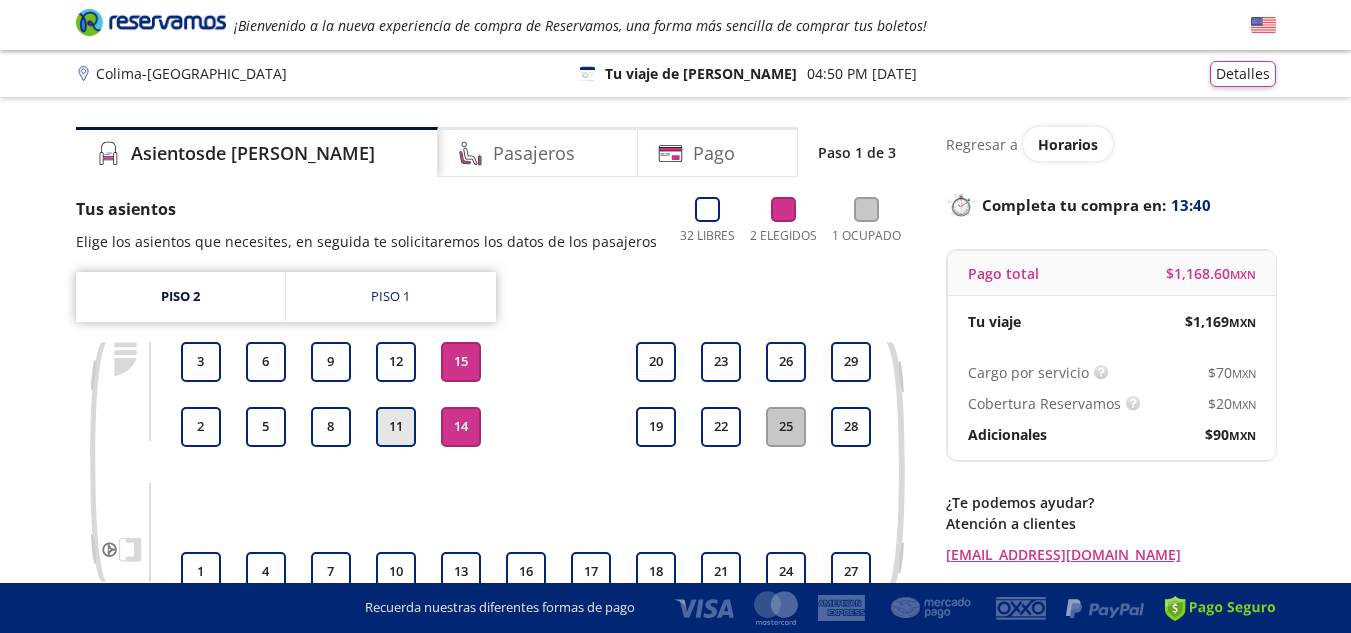 click on "11" at bounding box center [396, 427] 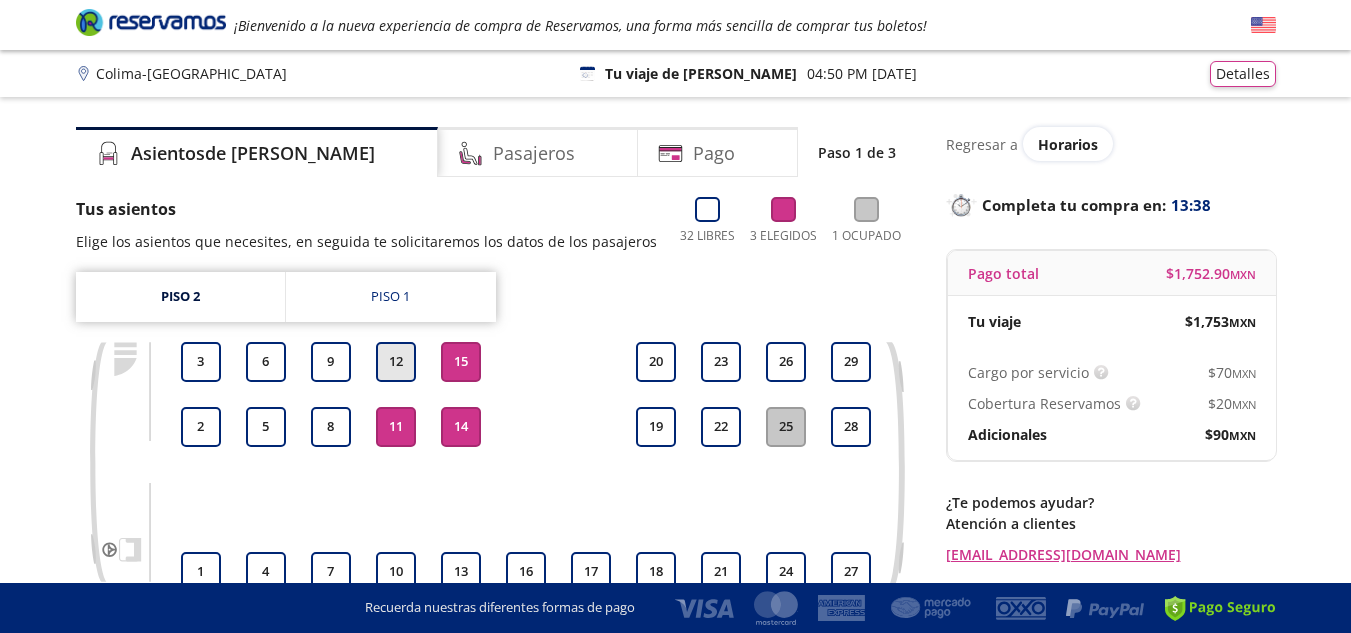 click on "12" at bounding box center (396, 362) 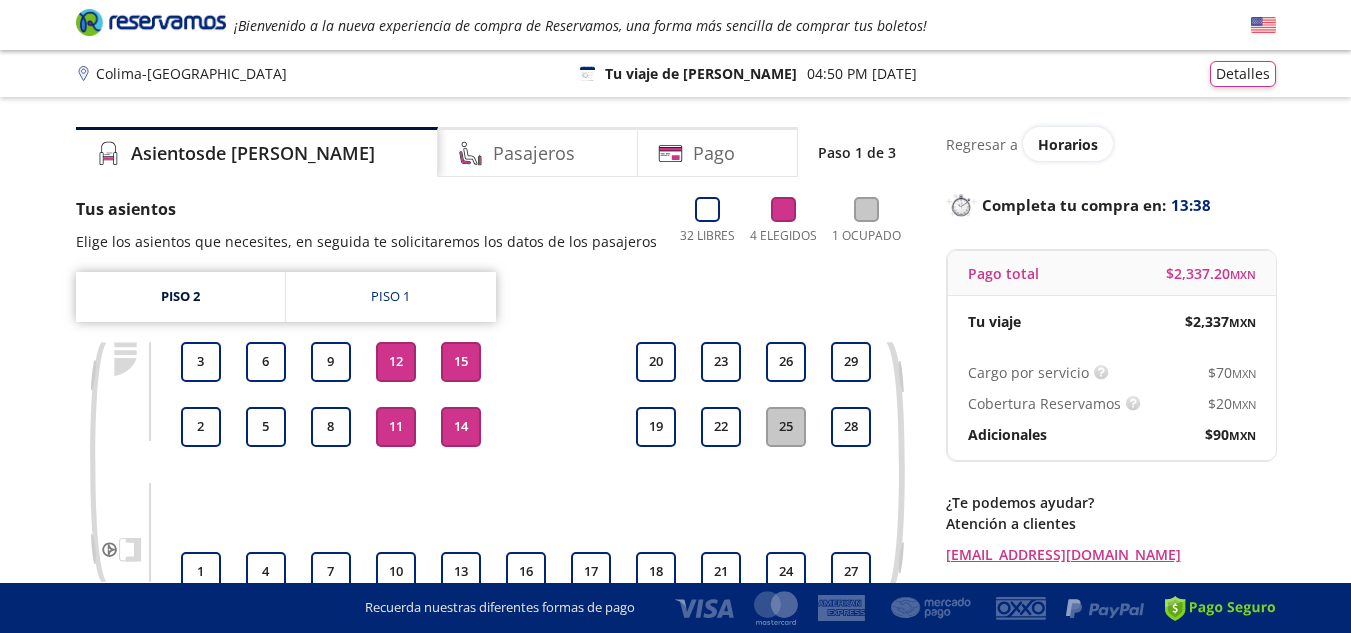 click on "12" at bounding box center (396, 362) 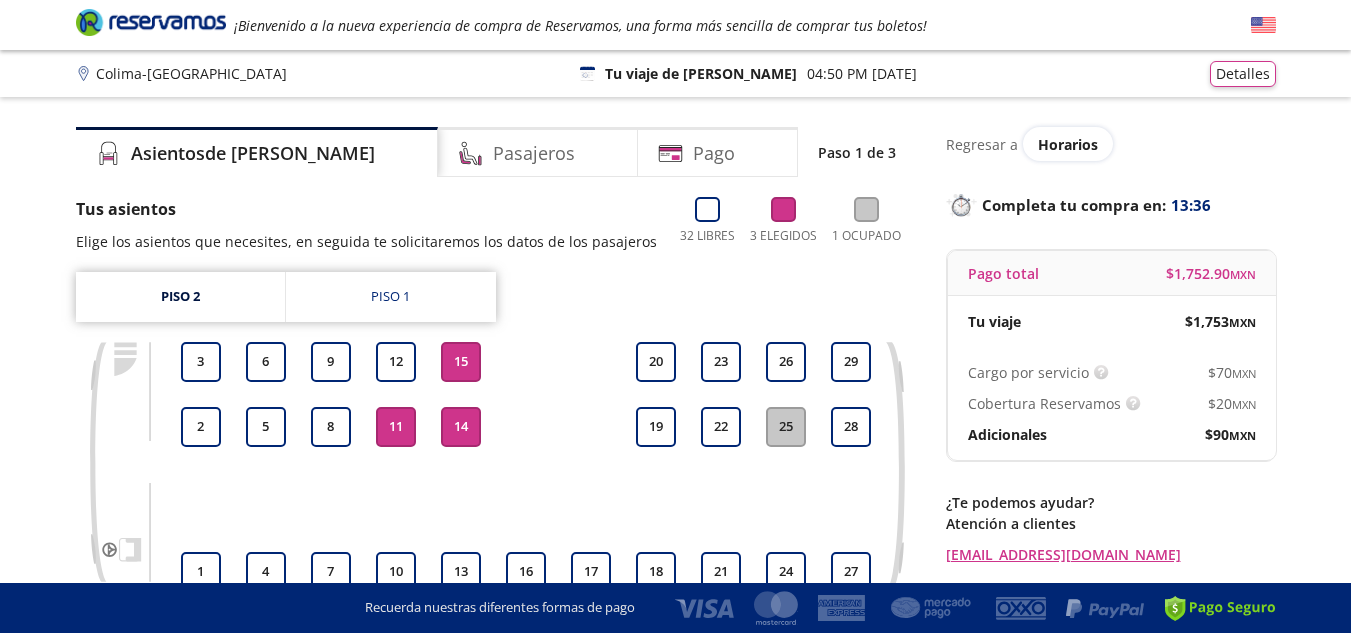 click on "Atención a clientes" at bounding box center [1111, 523] 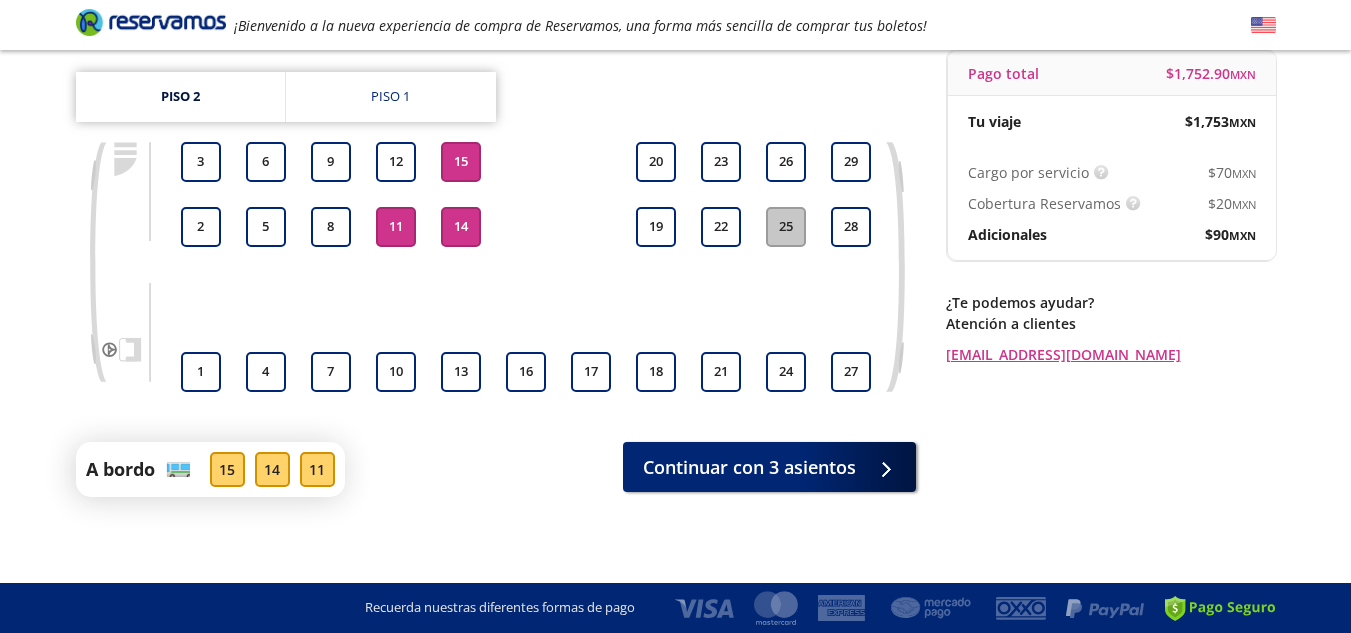 scroll, scrollTop: 205, scrollLeft: 0, axis: vertical 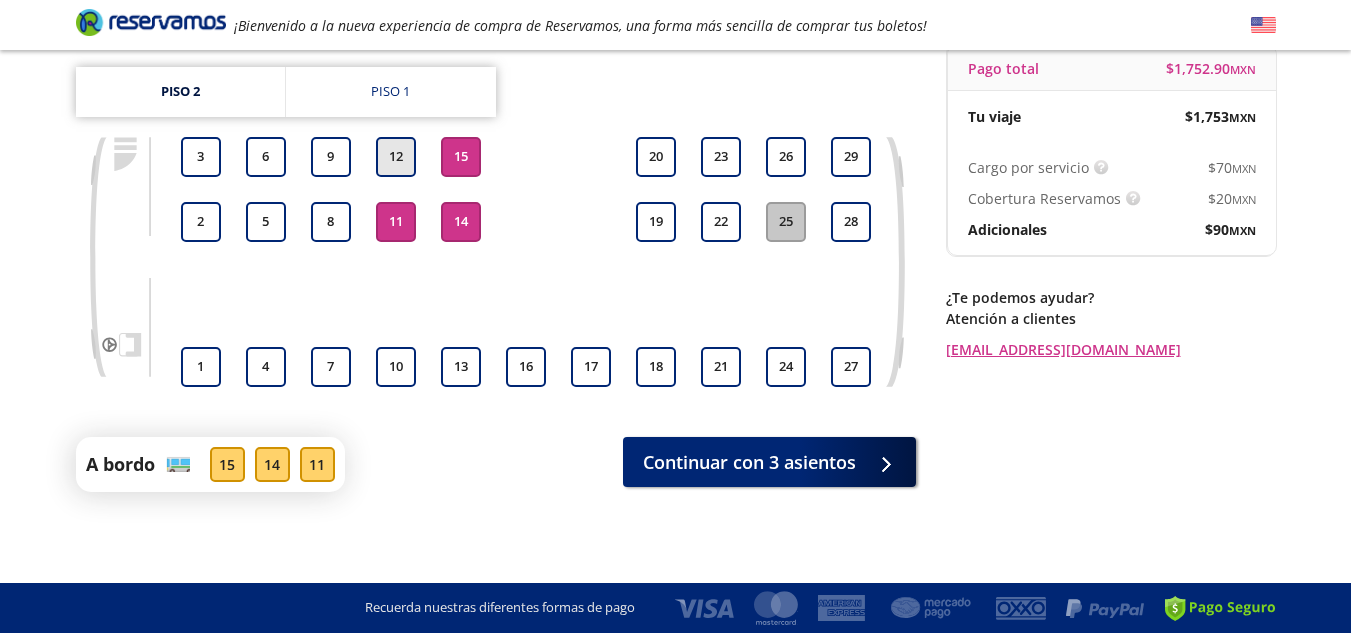drag, startPoint x: 389, startPoint y: 155, endPoint x: 389, endPoint y: 167, distance: 12 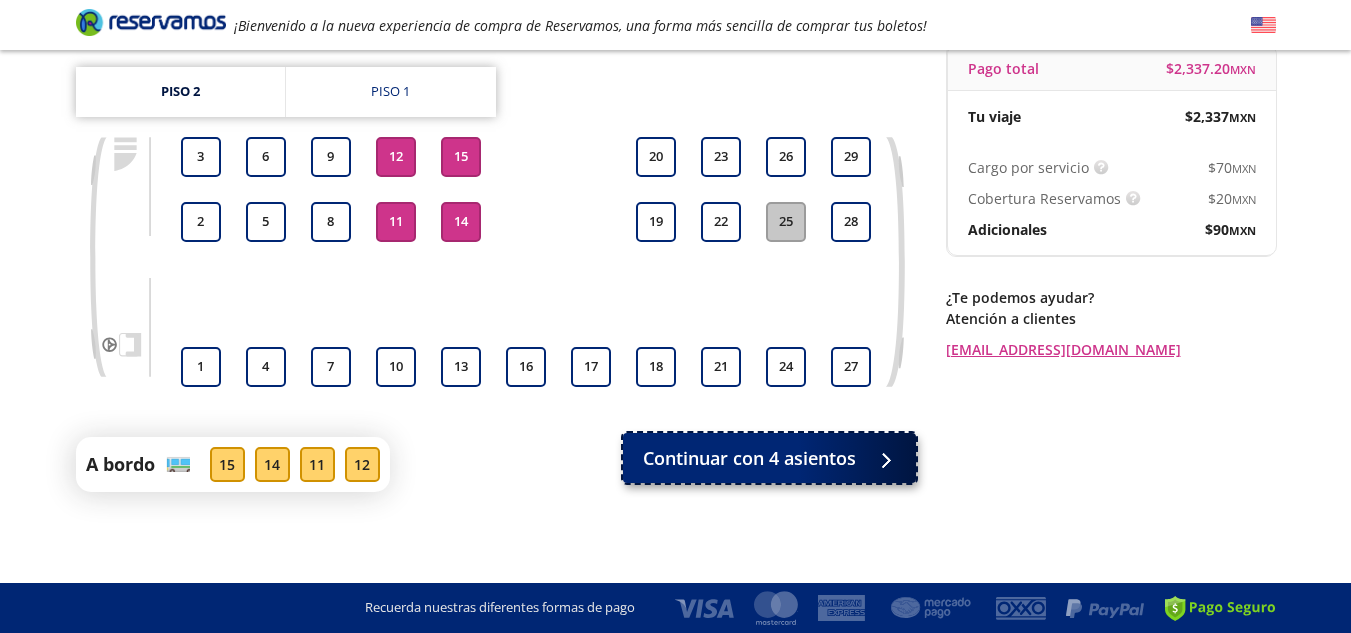 click on "Continuar con 4 asientos" at bounding box center (769, 458) 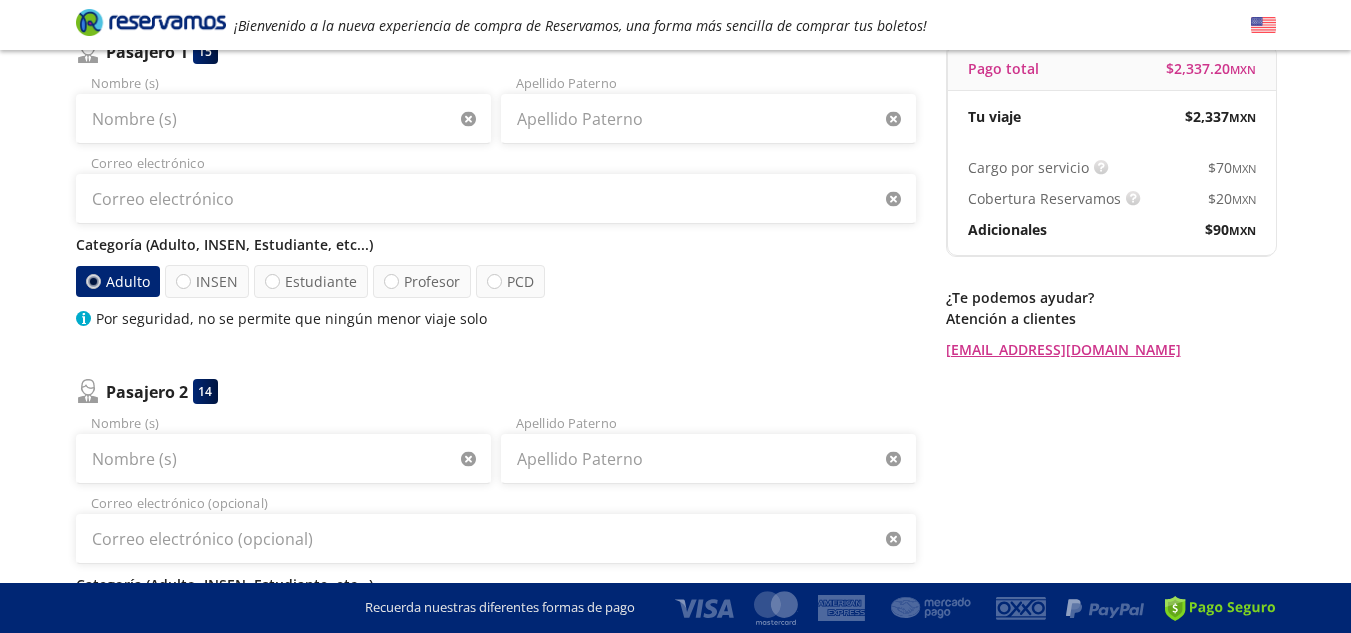 scroll, scrollTop: 0, scrollLeft: 0, axis: both 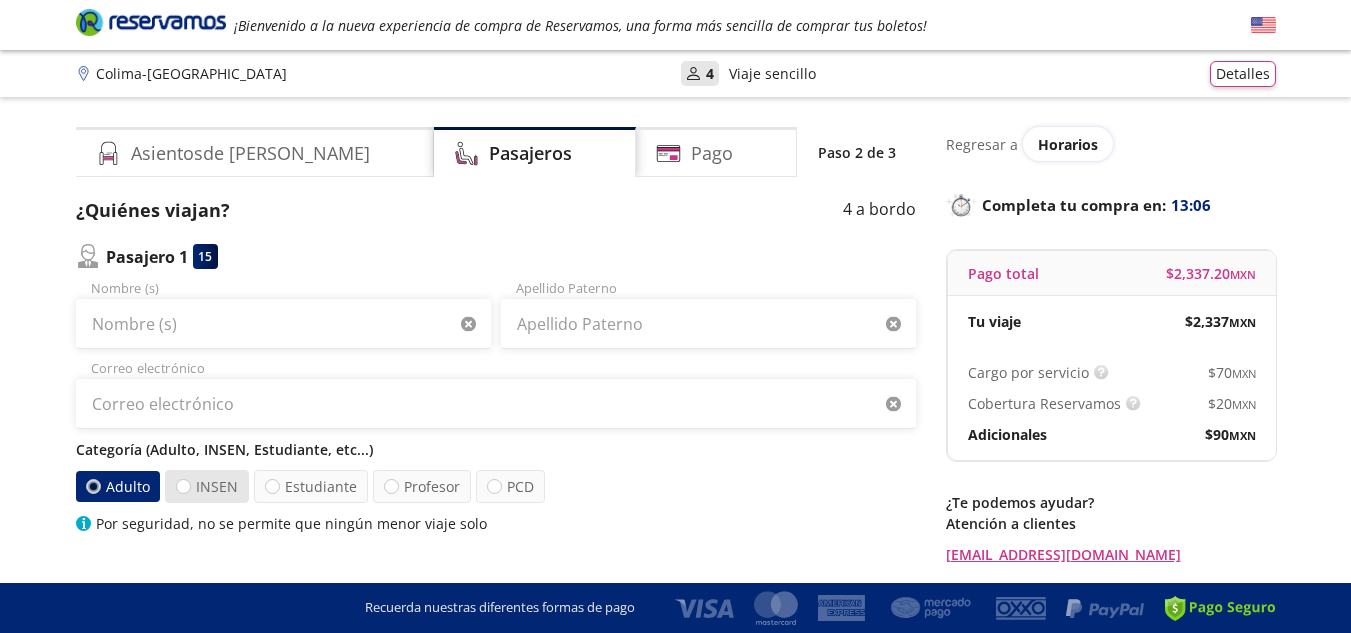 click on "INSEN" at bounding box center (207, 486) 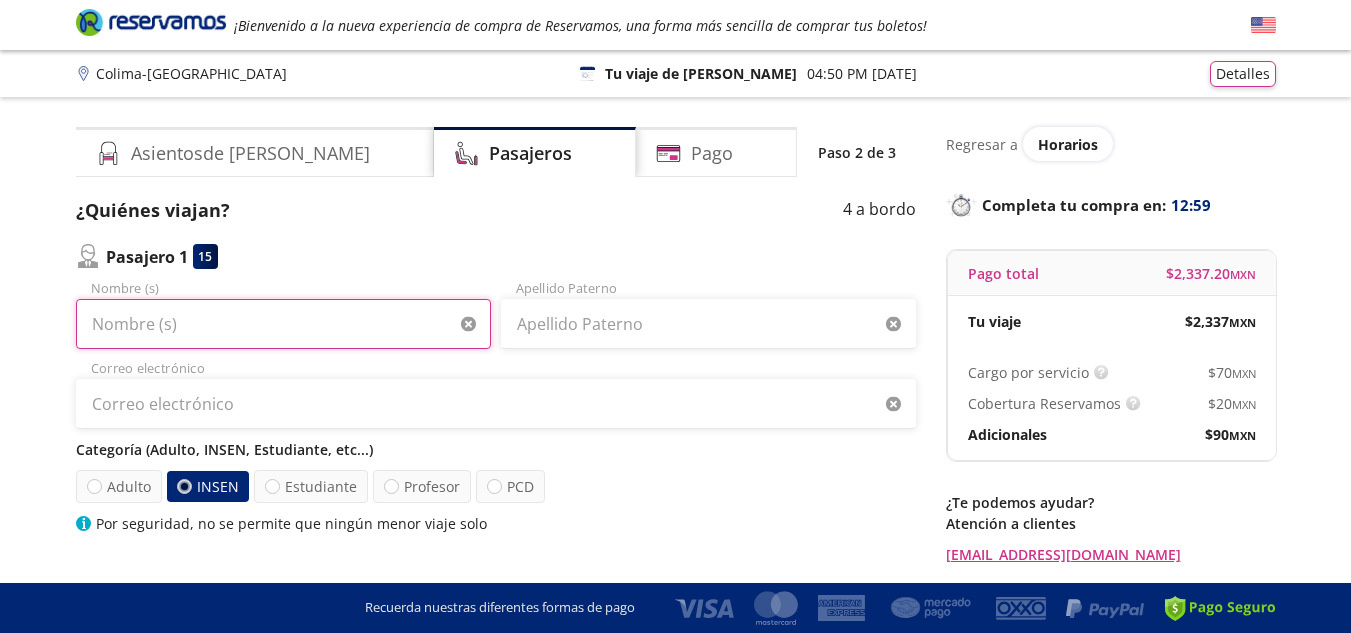 click on "Nombre (s)" at bounding box center [283, 324] 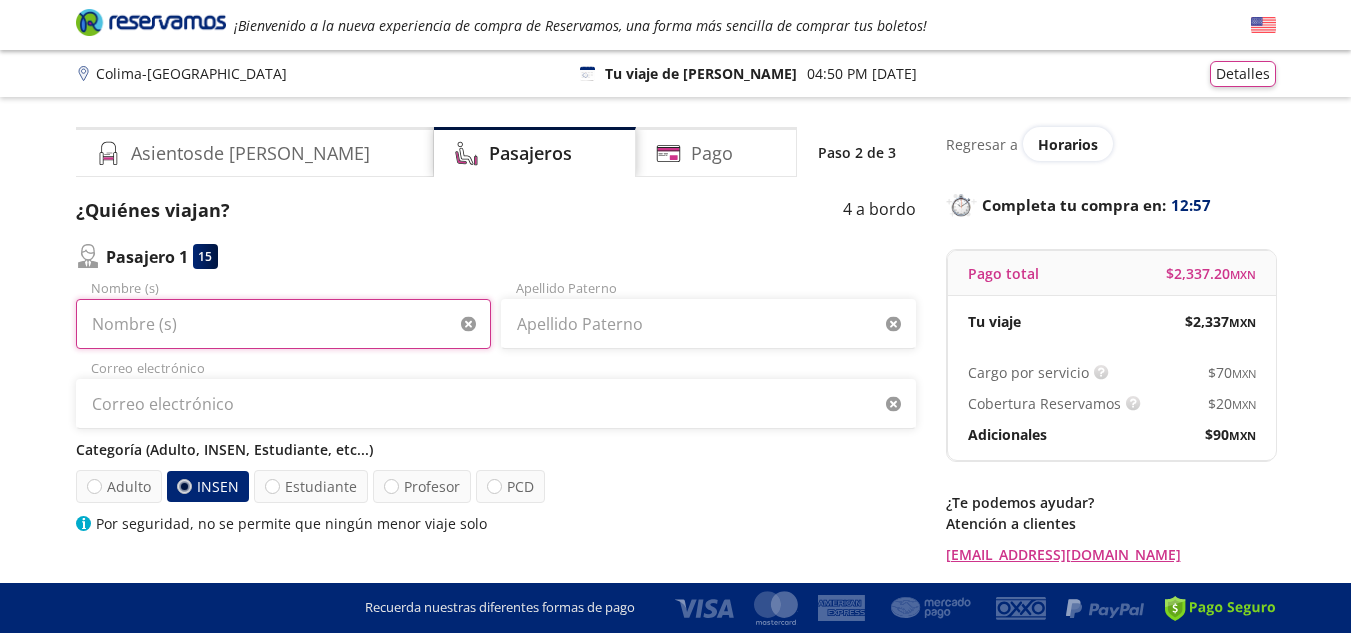 type on "Irma Susana" 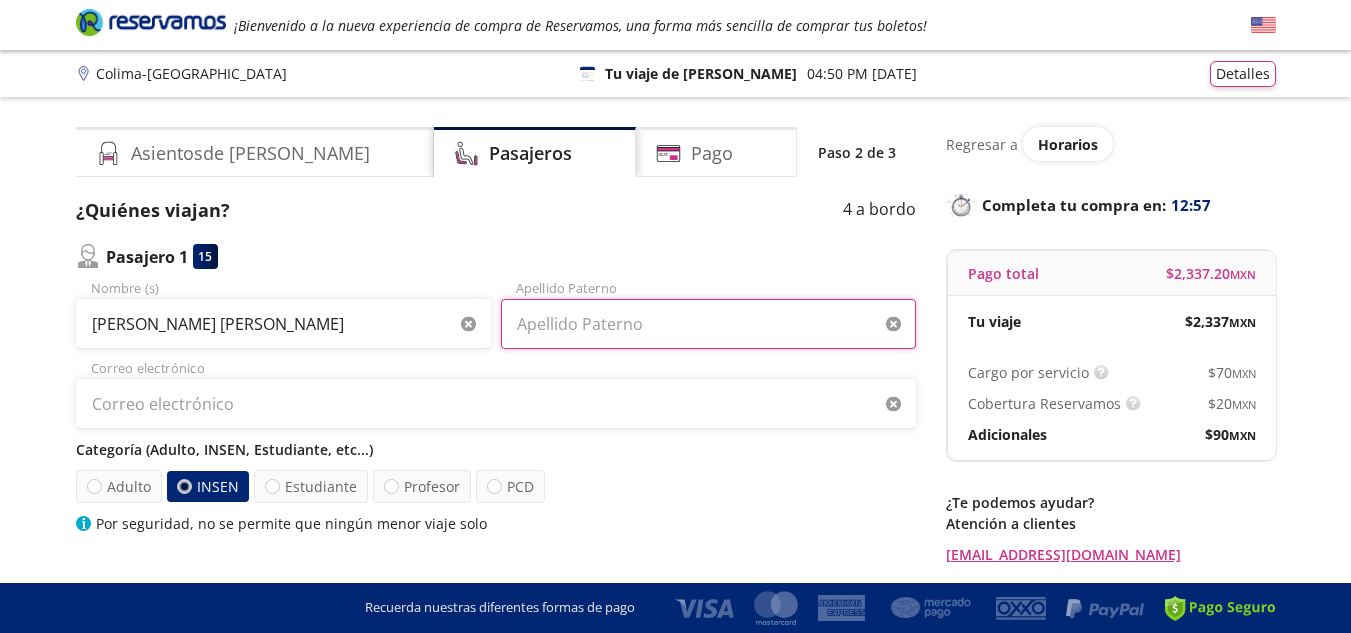 type on "Chavez Barragan" 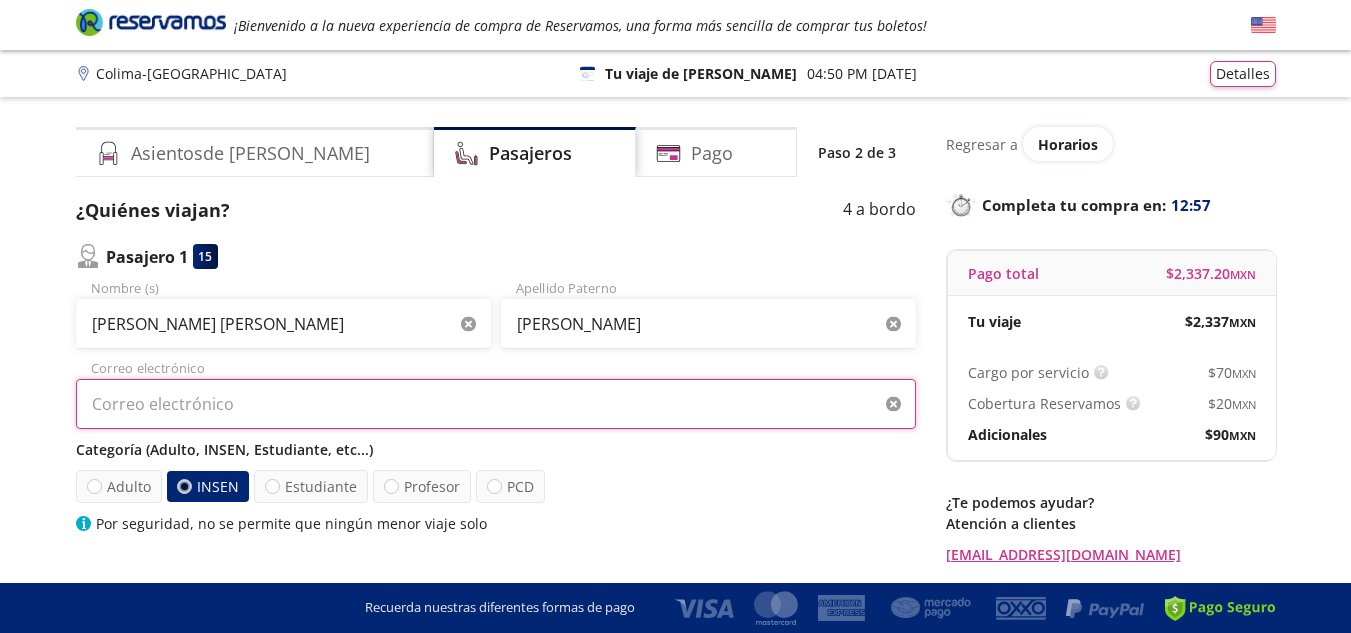 type on "isusanachavez@gmail.com" 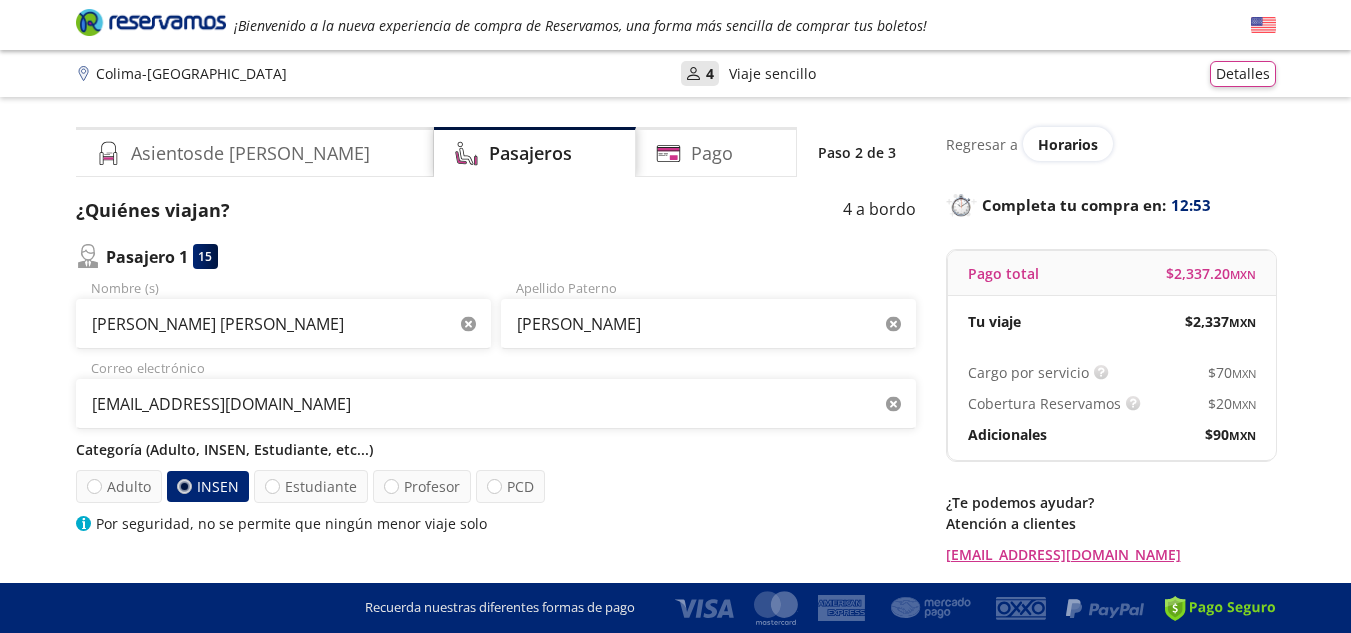 click on "Adulto INSEN Estudiante Profesor PCD" at bounding box center [496, 486] 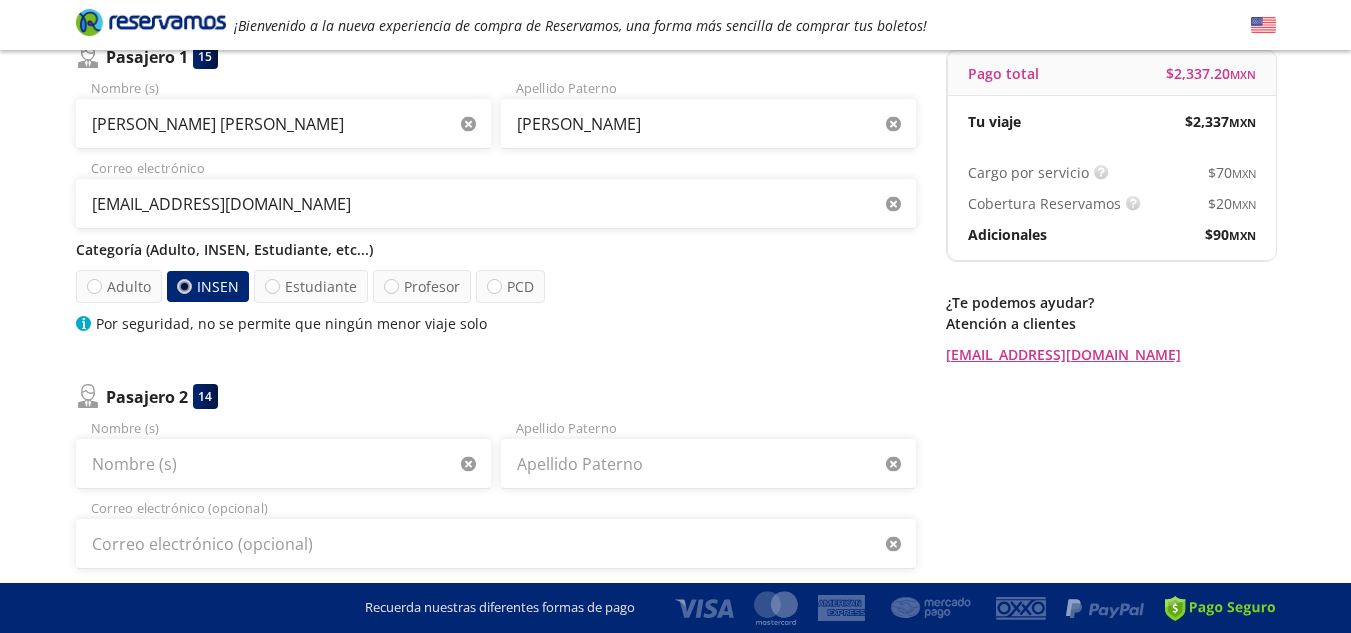 scroll, scrollTop: 240, scrollLeft: 0, axis: vertical 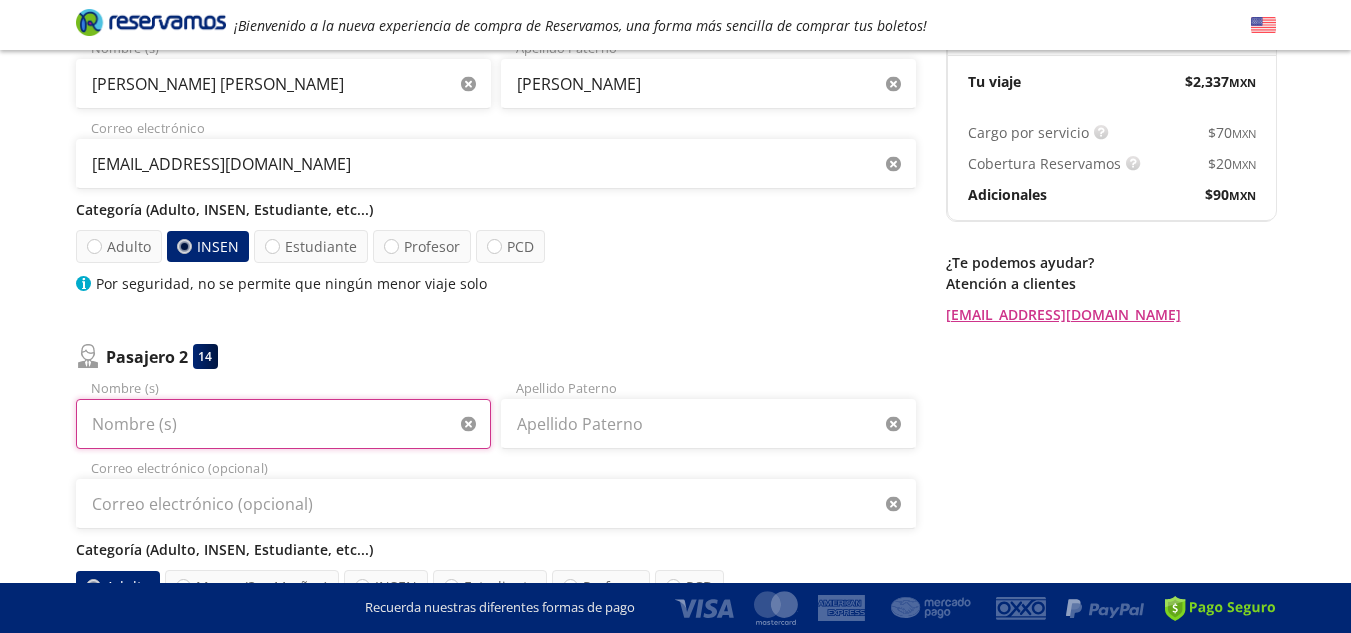 click on "Nombre (s)" at bounding box center (283, 424) 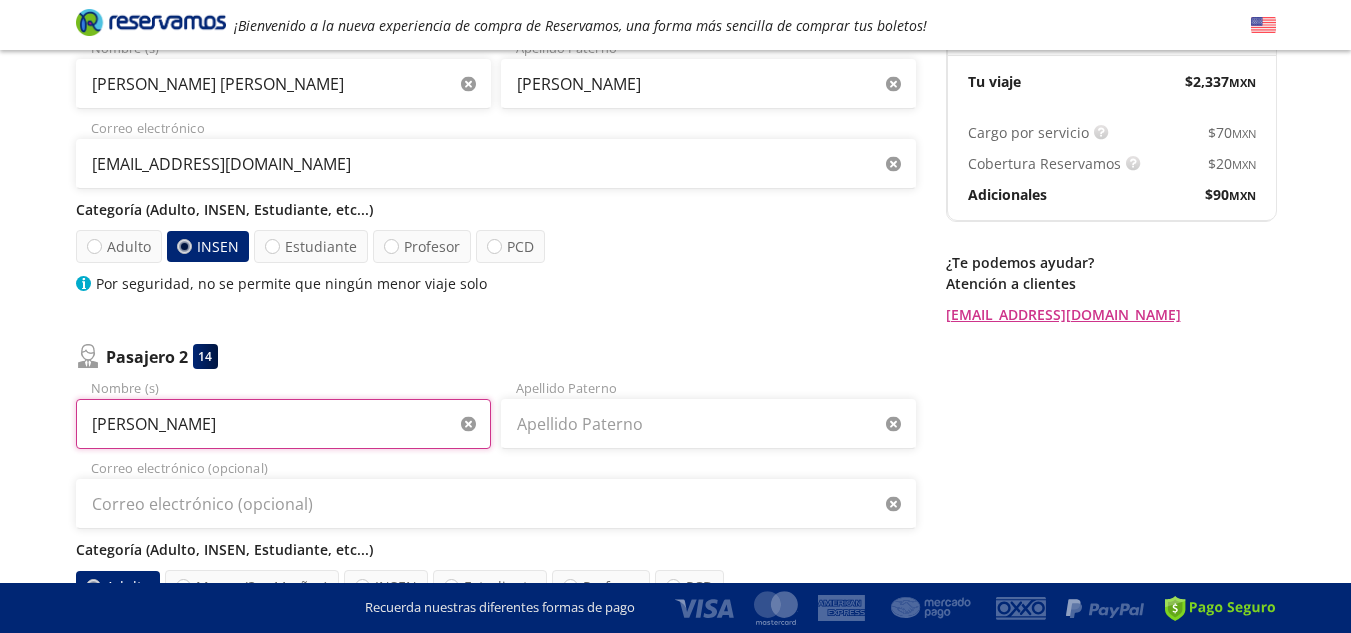 type on "OSCAR JAVIER" 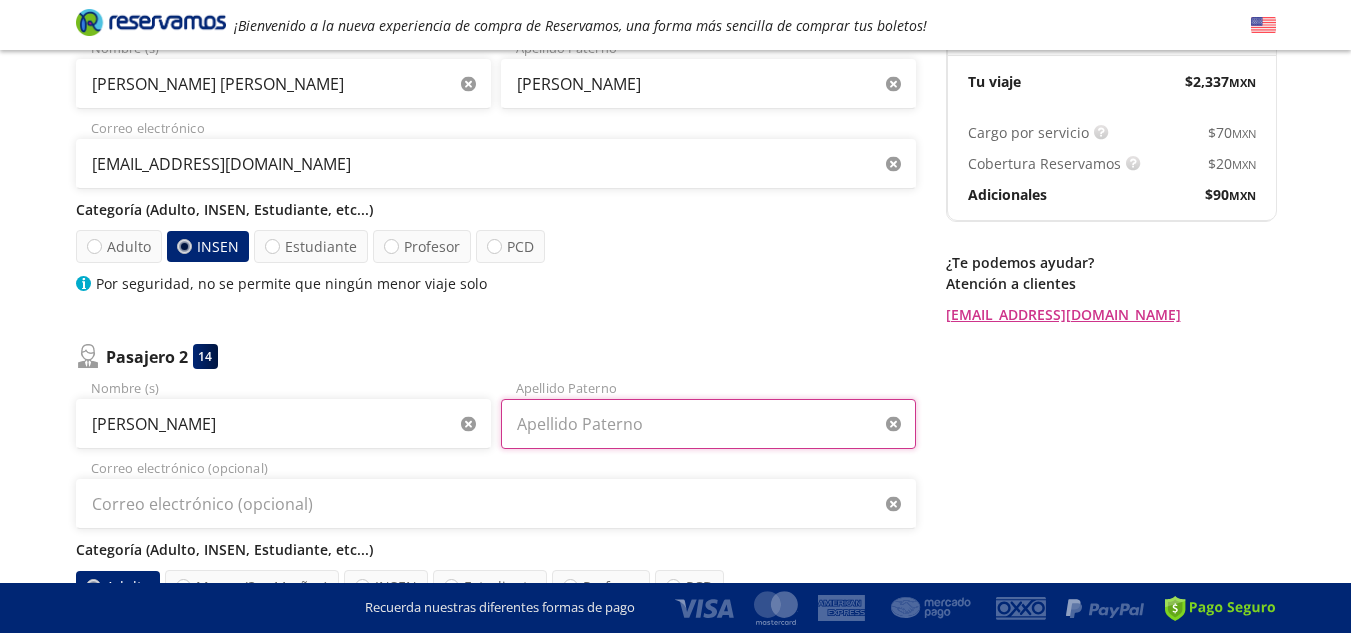 click on "Apellido Paterno" at bounding box center (708, 424) 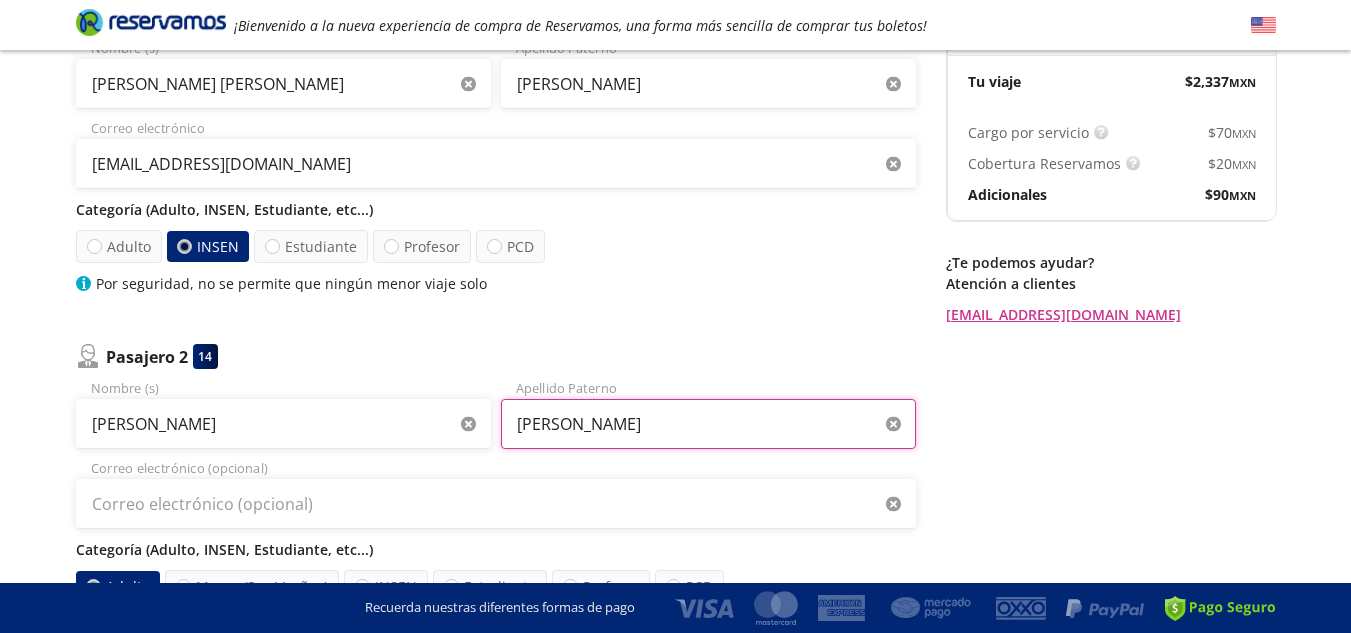 type on "HERNANDEZ ROSAS" 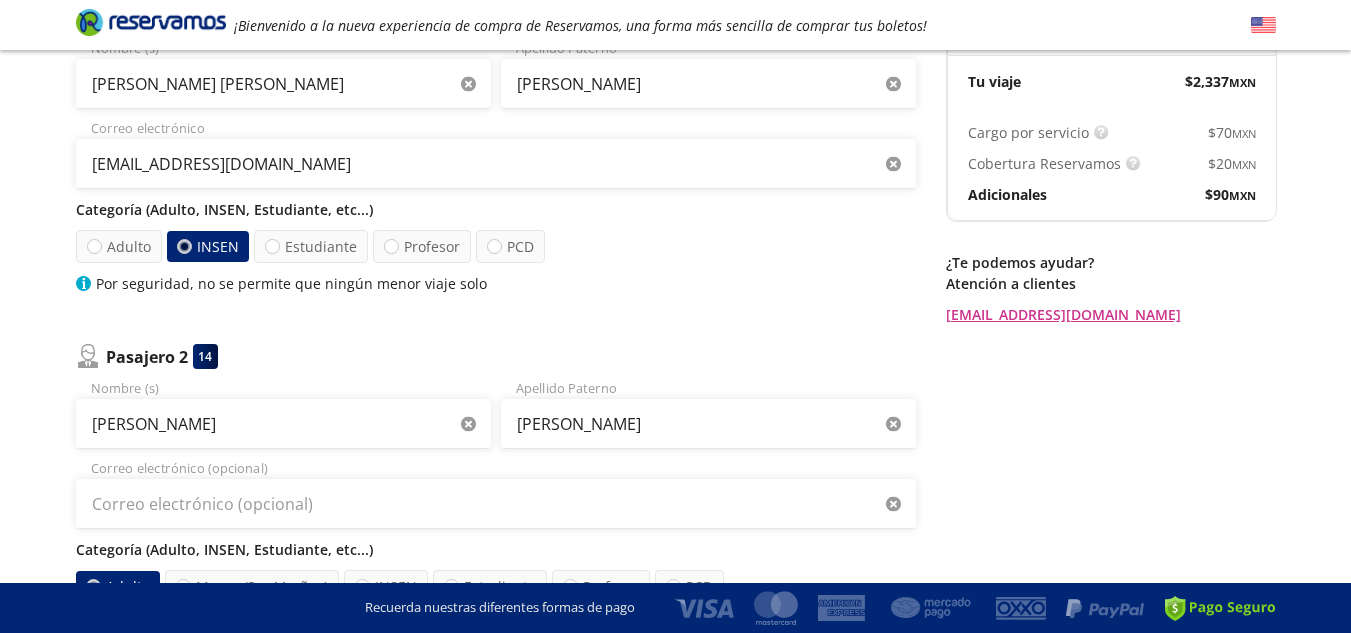 click on "Regresar a Horarios Completa tu compra en : 12:22 Pago total $ 2,337.20  MXN Tu viaje  $ 2,337  MXN Cargo por servicio  Esto nos permite seguir trabajando para ofrecerte la mayor cobertura de rutas y brindarte una experiencia de compra segura y garantizada. $ 70  MXN Cobertura Reservamos  Sólo 1 cambio (mínimo con solicitud 6 horas previas a la salida del viaje). Válido con la misma línea que realizaste la compra. $ 20  MXN Adicionales  $ 90  MXN ¿Te podemos ayudar? Atención a clientes contacto@reservamos.mx" at bounding box center (1111, 670) 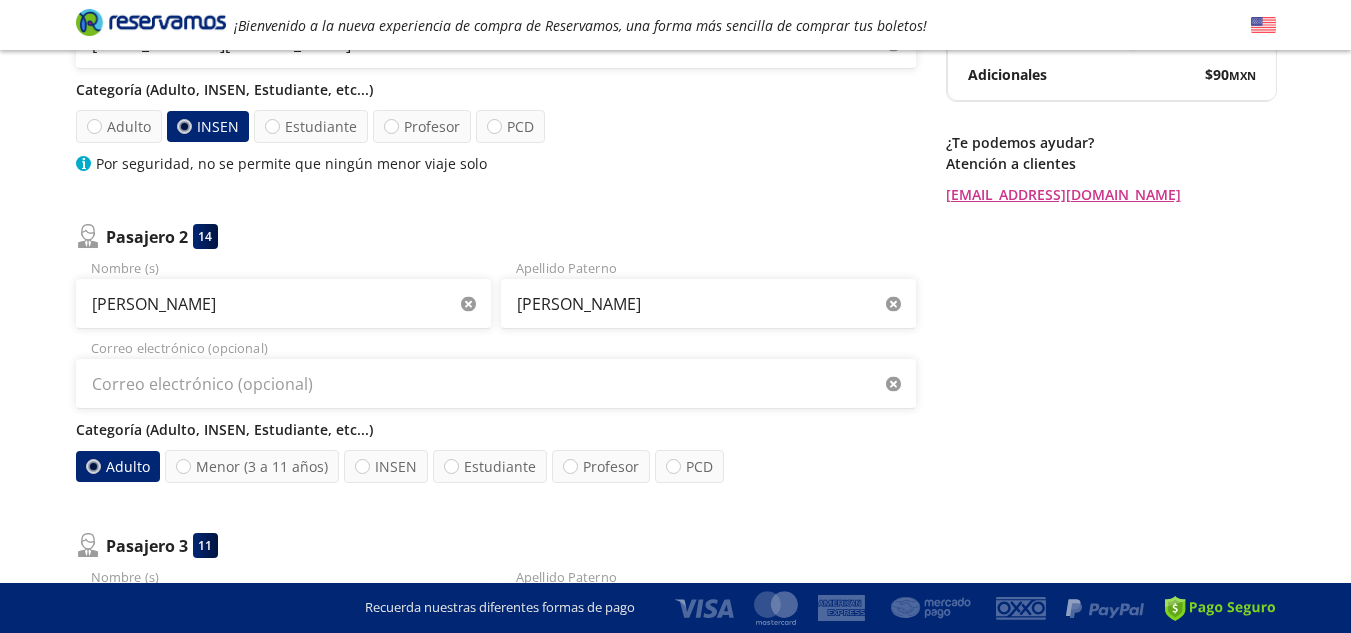 scroll, scrollTop: 400, scrollLeft: 0, axis: vertical 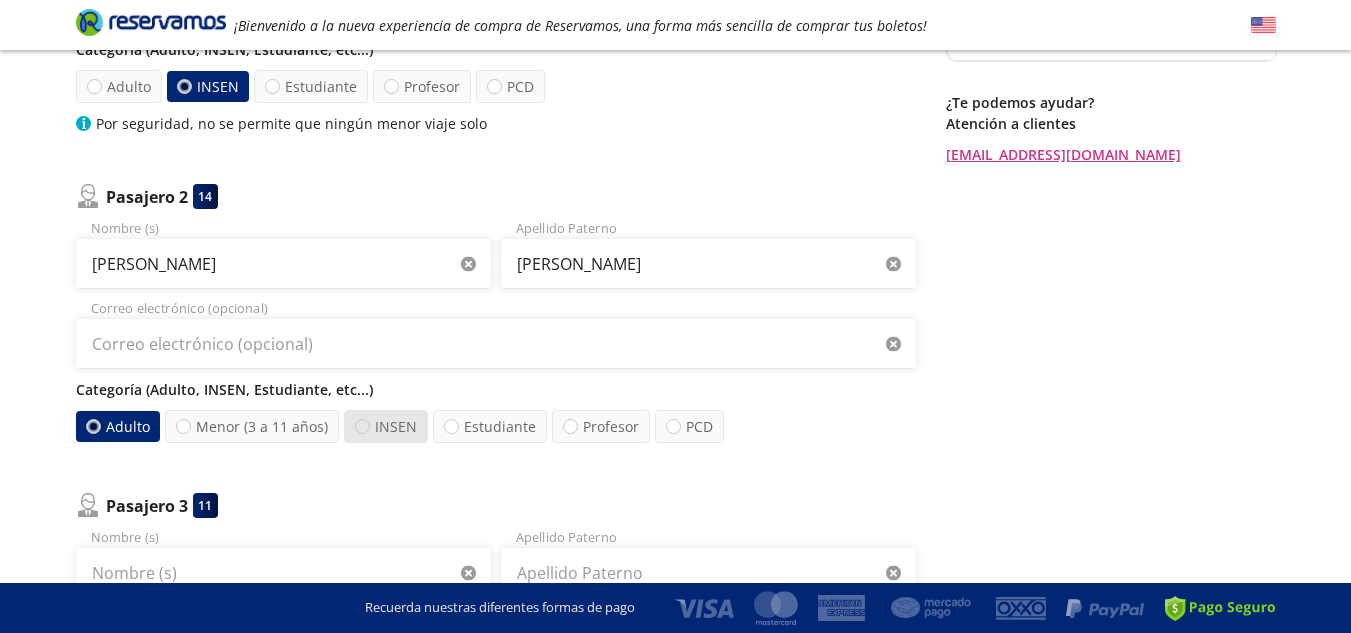 click at bounding box center (362, 426) 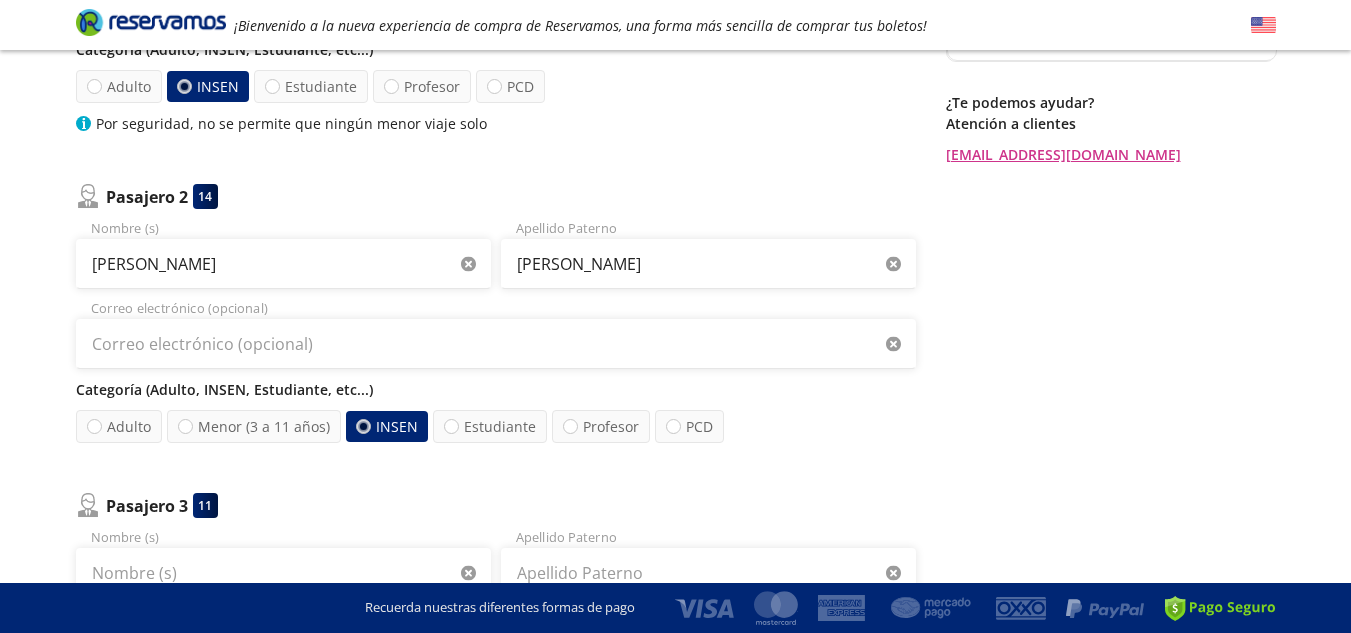 click on "Pasajero 1 15 Irma Susana Nombre (s) Chavez Barragan Apellido Paterno isusanachavez@gmail.com Correo electrónico Categoría (Adulto, INSEN, Estudiante, etc...) Adulto INSEN Estudiante Profesor PCD Por seguridad, no se permite que ningún menor viaje solo Pasajero 2 14 OSCAR JAVIER Nombre (s) HERNANDEZ ROSAS Apellido Paterno Correo electrónico (opcional) Categoría (Adulto, INSEN, Estudiante, etc...) Adulto Menor (3 a 11 años) INSEN Estudiante Profesor PCD Pasajero 3 11 Nombre (s) Apellido Paterno Correo electrónico (opcional) Categoría (Adulto, INSEN, Estudiante, etc...) Adulto Menor (3 a 11 años) INSEN Estudiante Profesor PCD Pasajero 4 12 Nombre (s) Apellido Paterno Correo electrónico (opcional) Categoría (Adulto, INSEN, Estudiante, etc...) Adulto Menor (3 a 11 años) INSEN Estudiante Profesor PCD" at bounding box center (496, 452) 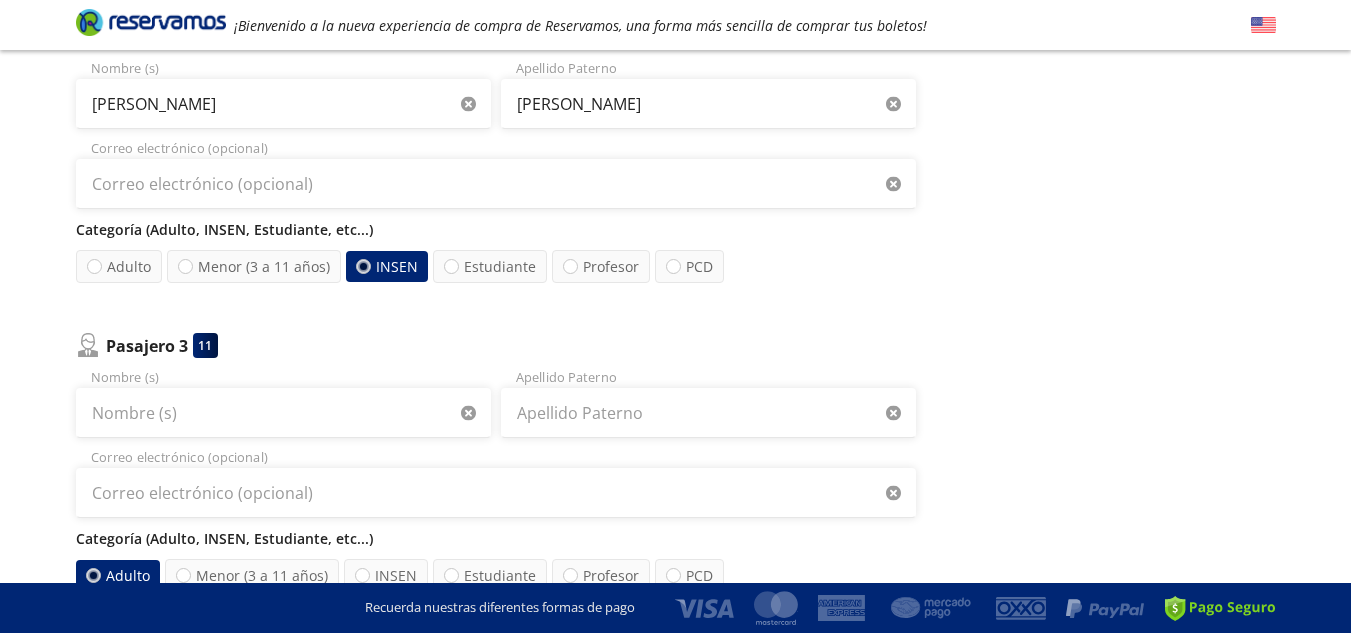 scroll, scrollTop: 600, scrollLeft: 0, axis: vertical 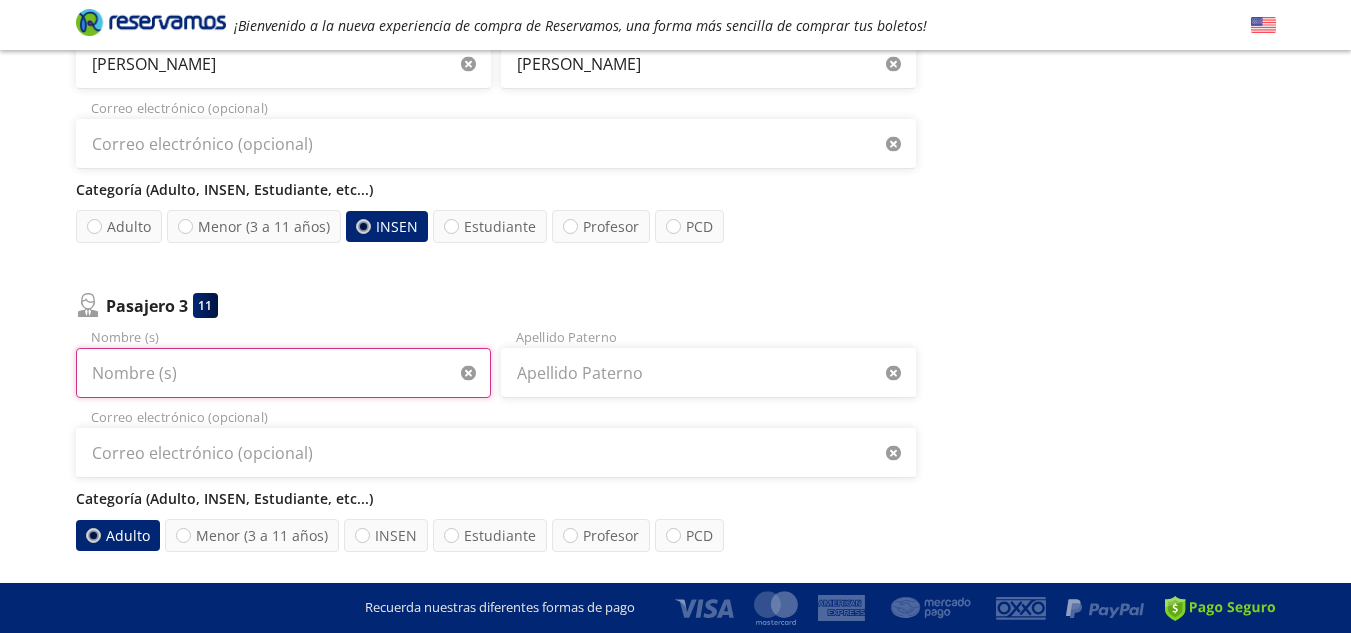 click on "Nombre (s)" at bounding box center (283, 373) 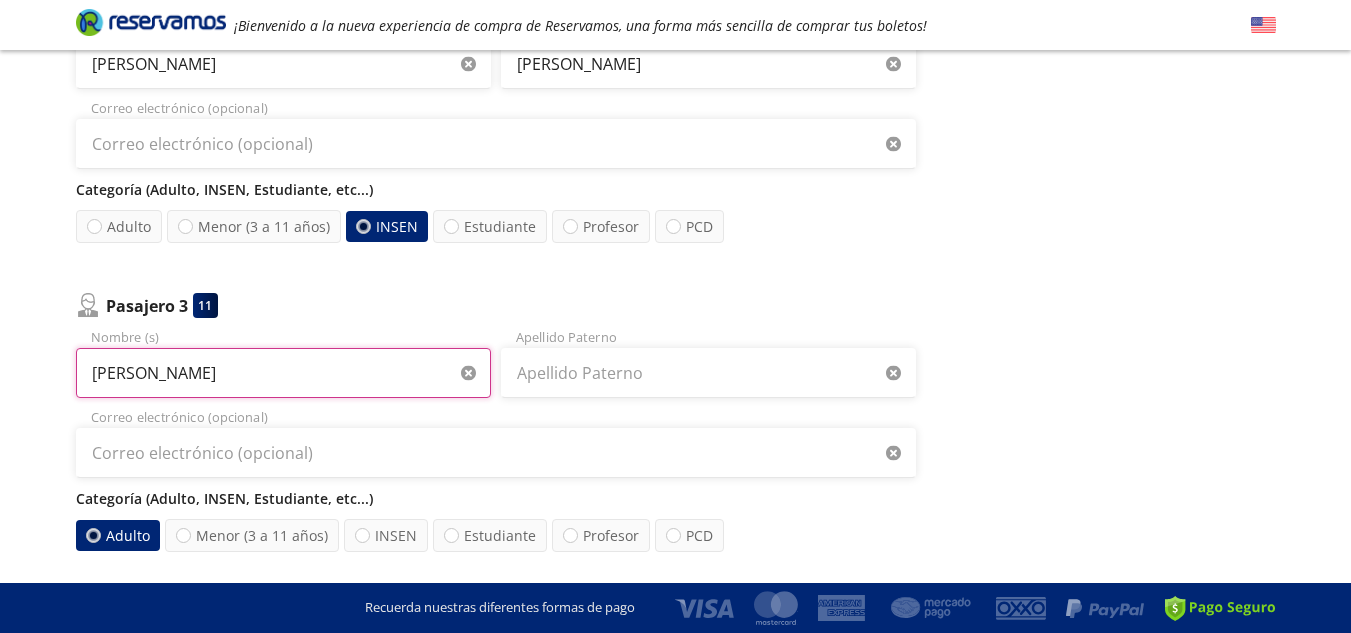 type on "MIRANDA" 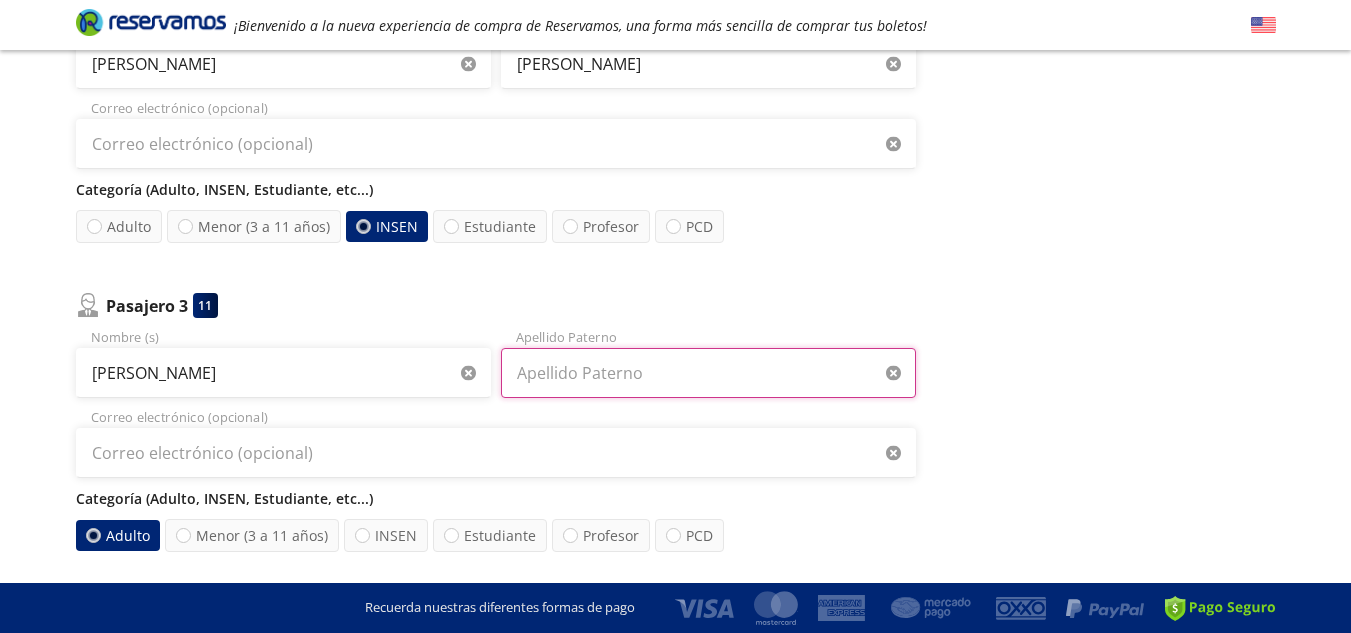 click on "Apellido Paterno" at bounding box center (708, 373) 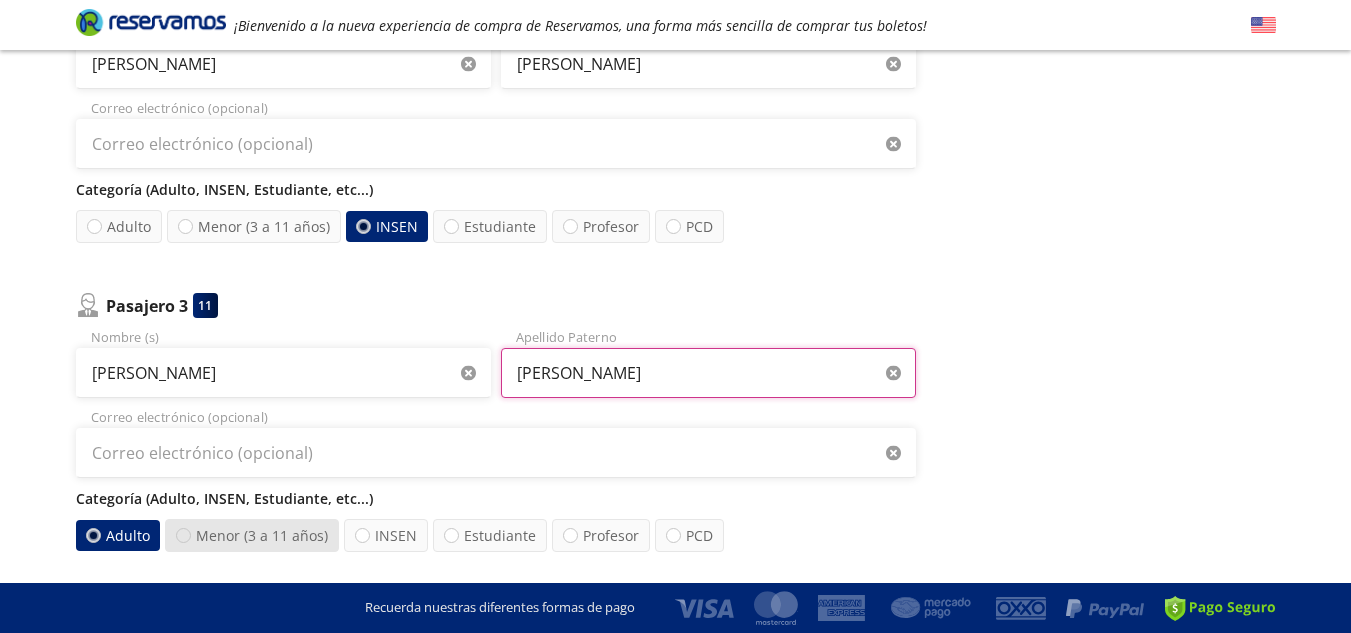 type on "HERNANDEZ CHAVEZ" 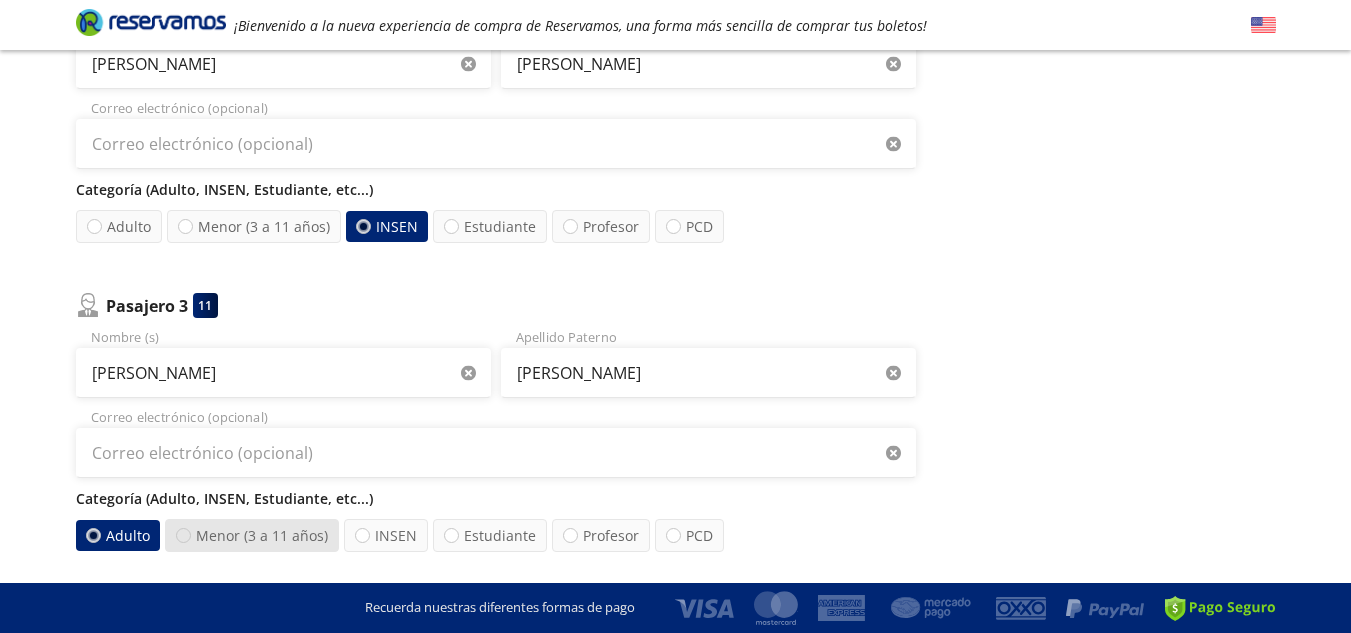 click at bounding box center (183, 535) 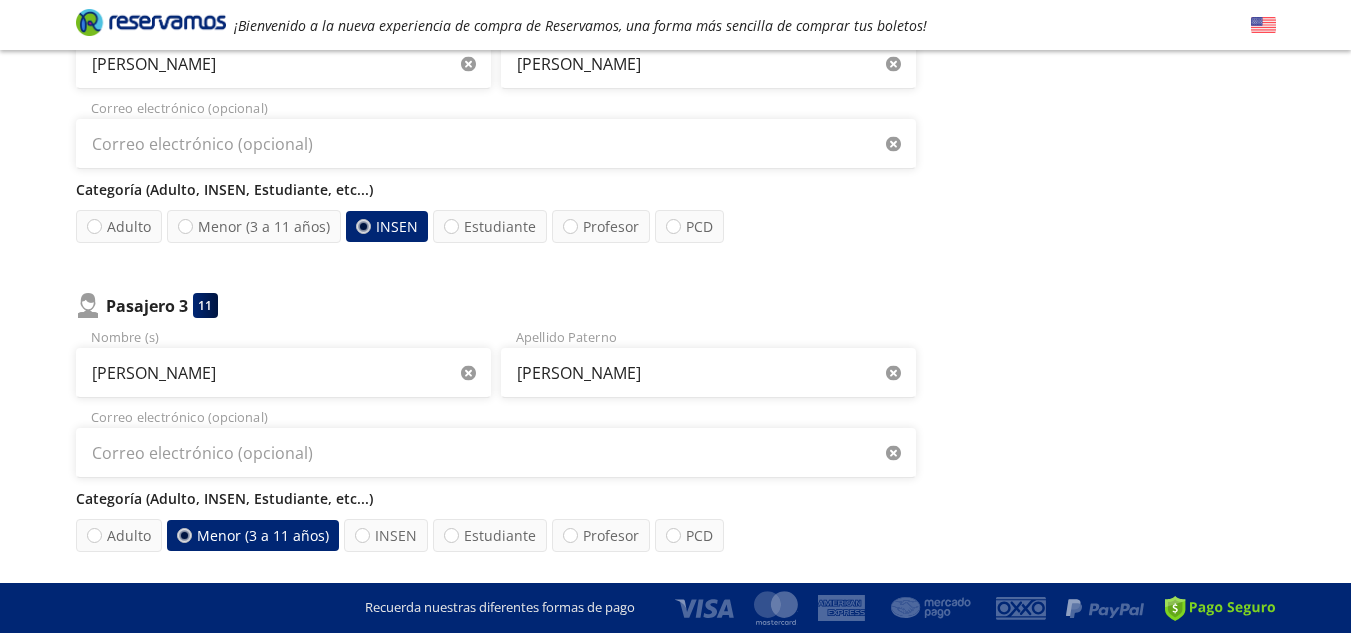 click on "Regresar a Horarios Completa tu compra en : 11:35 Pago total $ 2,337.20  MXN Tu viaje  $ 2,337  MXN Cargo por servicio  Esto nos permite seguir trabajando para ofrecerte la mayor cobertura de rutas y brindarte una experiencia de compra segura y garantizada. $ 70  MXN Cobertura Reservamos  Sólo 1 cambio (mínimo con solicitud 6 horas previas a la salida del viaje). Válido con la misma línea que realizaste la compra. $ 20  MXN Adicionales  $ 90  MXN ¿Te podemos ayudar? Atención a clientes contacto@reservamos.mx" at bounding box center (1111, 310) 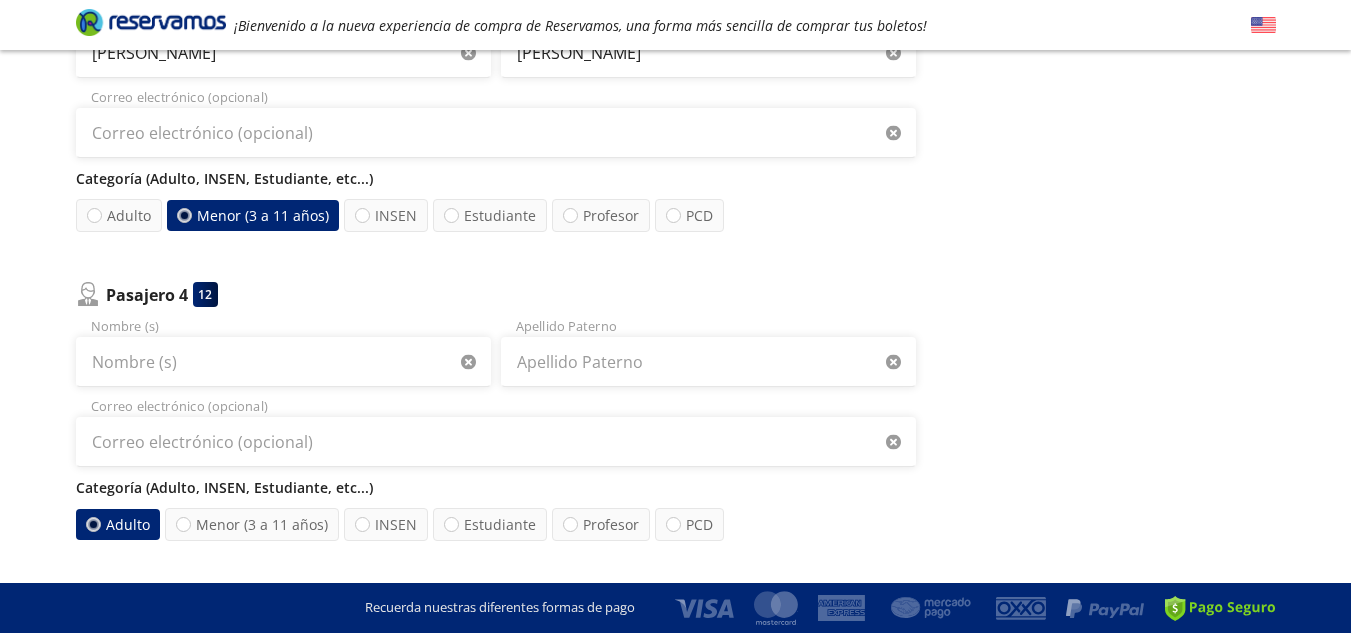 scroll, scrollTop: 960, scrollLeft: 0, axis: vertical 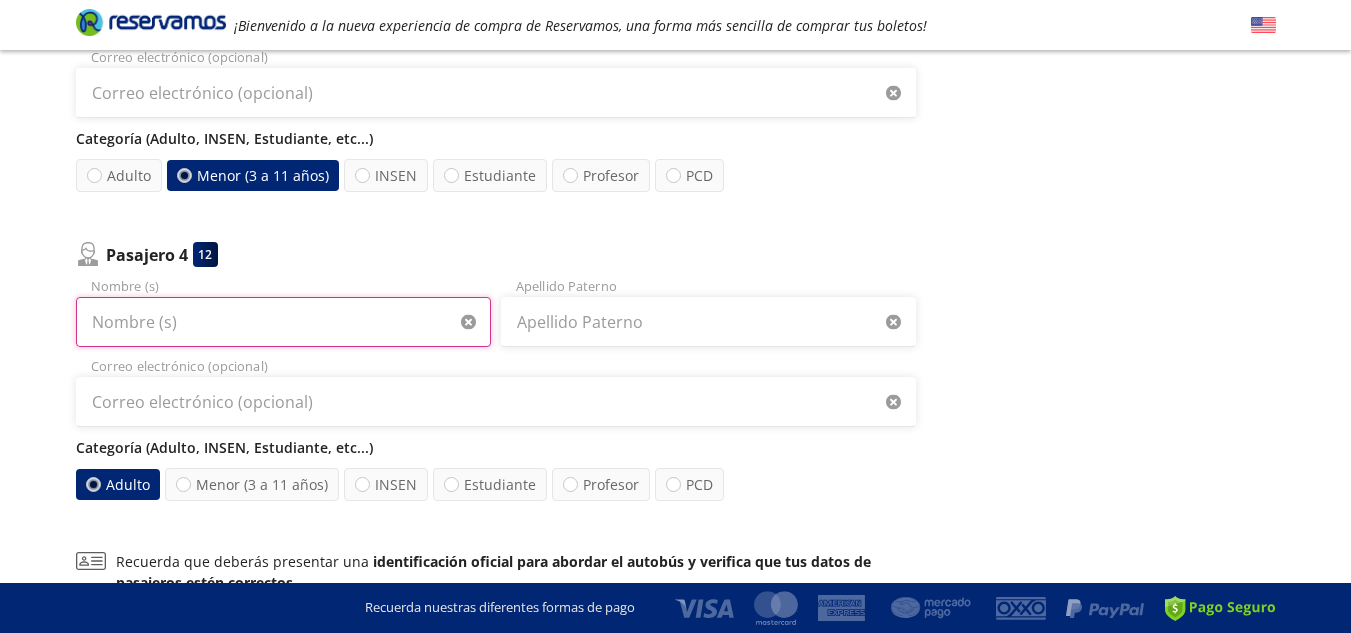 click on "Nombre (s)" at bounding box center (283, 322) 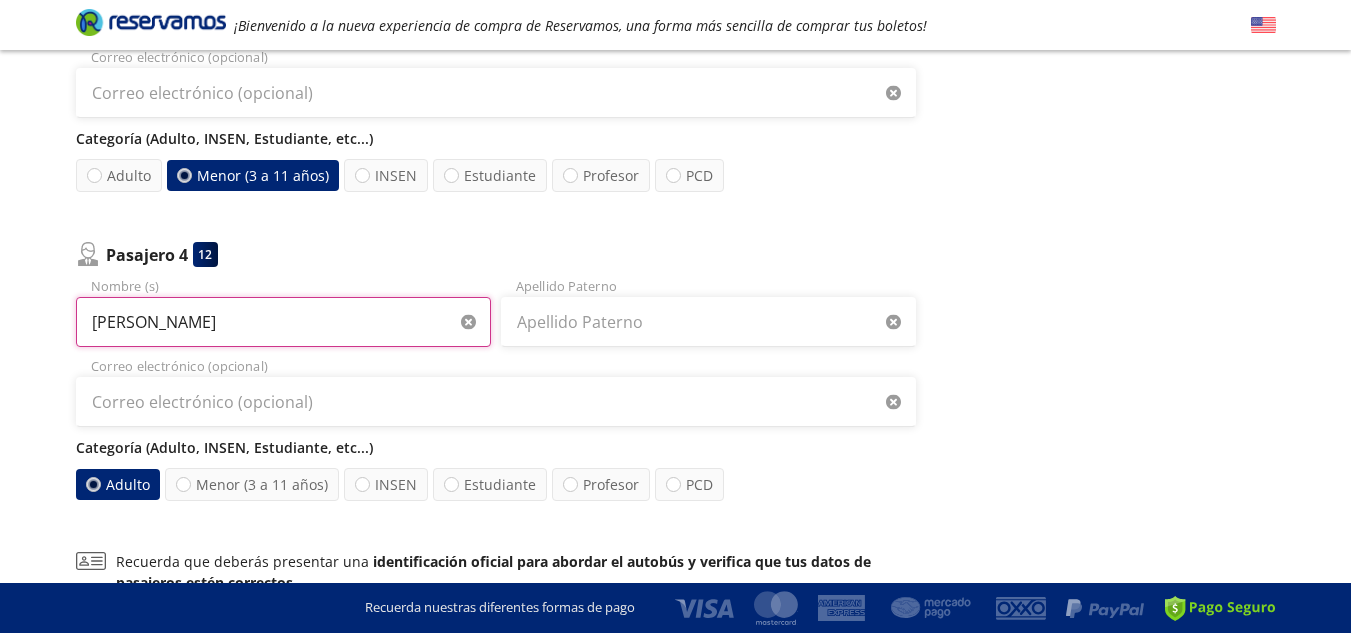 type on "LEONORA" 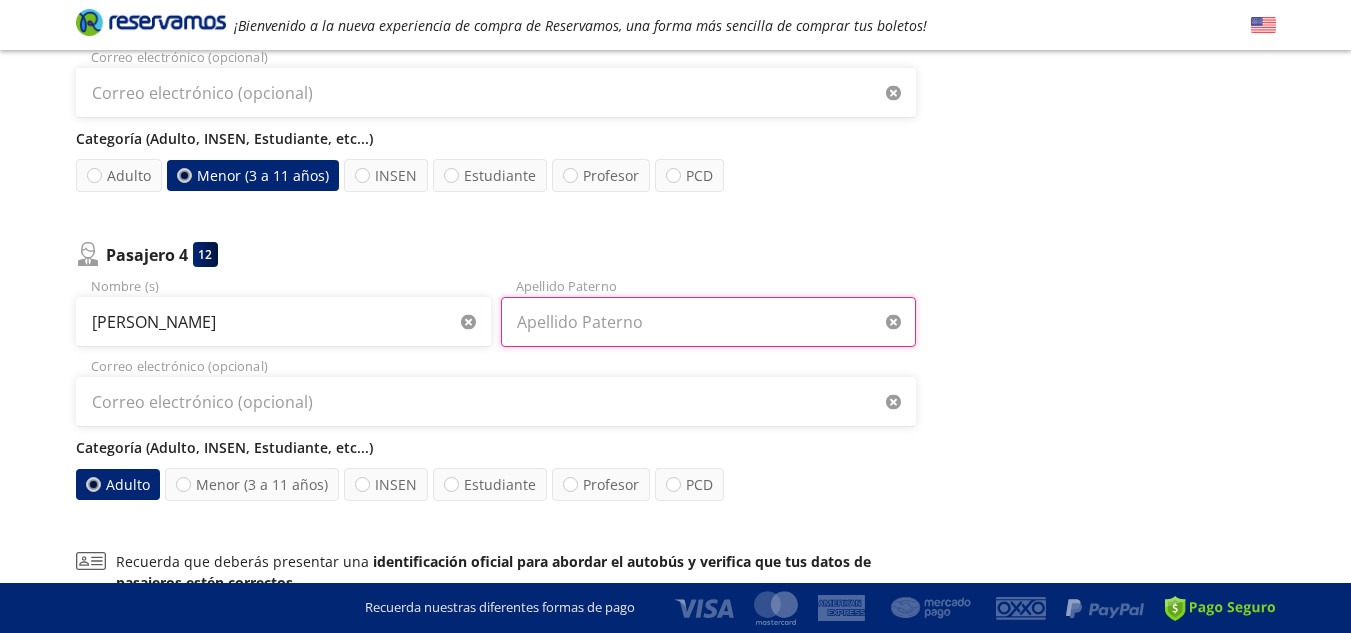 click on "Apellido Paterno" at bounding box center (708, 322) 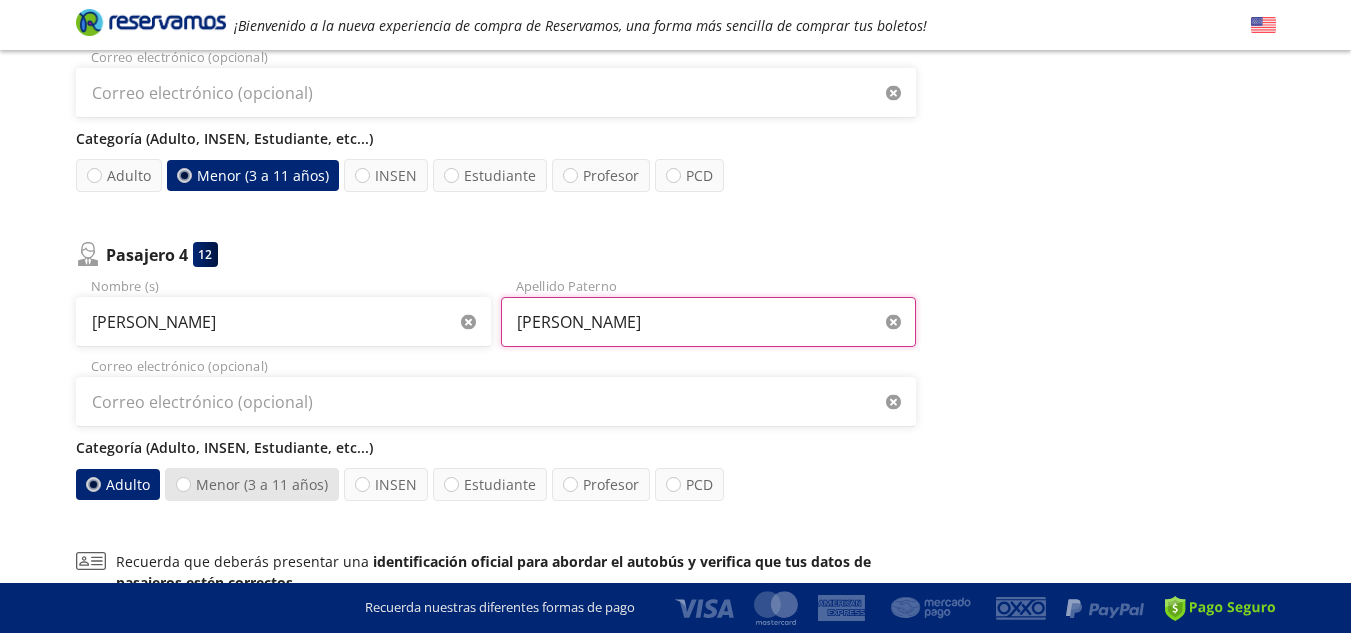 type on "HERNANDEZ  CHAVEZ" 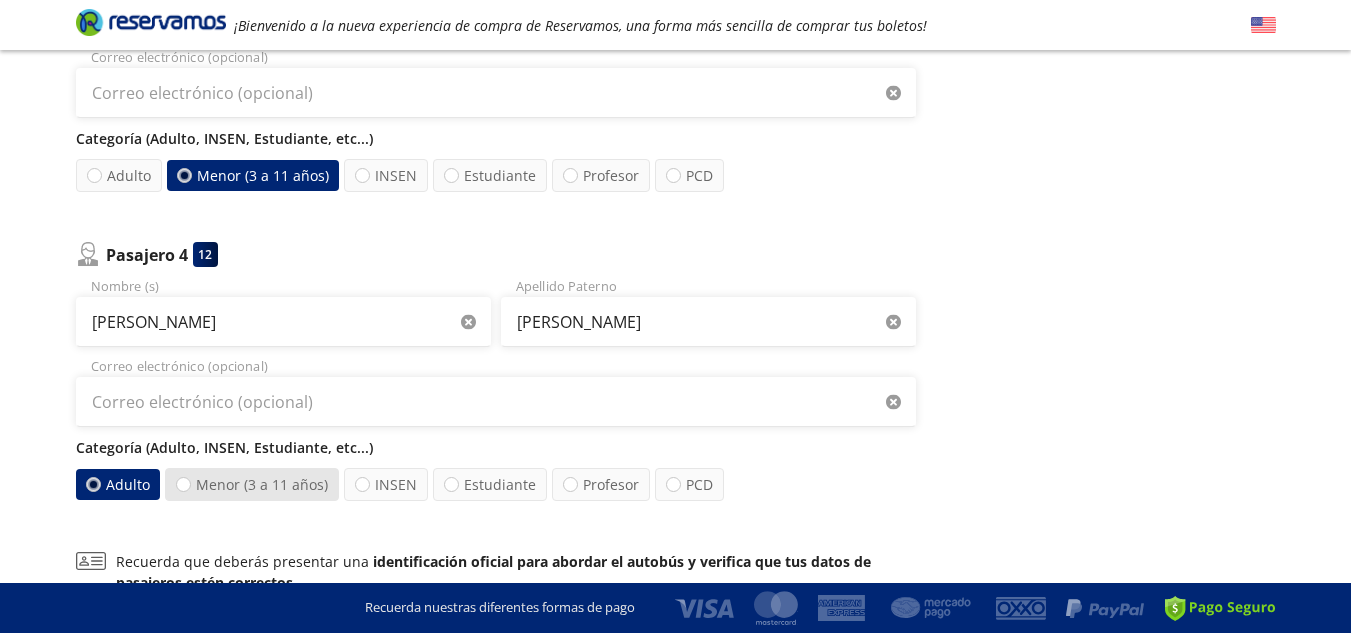 click on "Menor (3 a 11 años)" at bounding box center [252, 484] 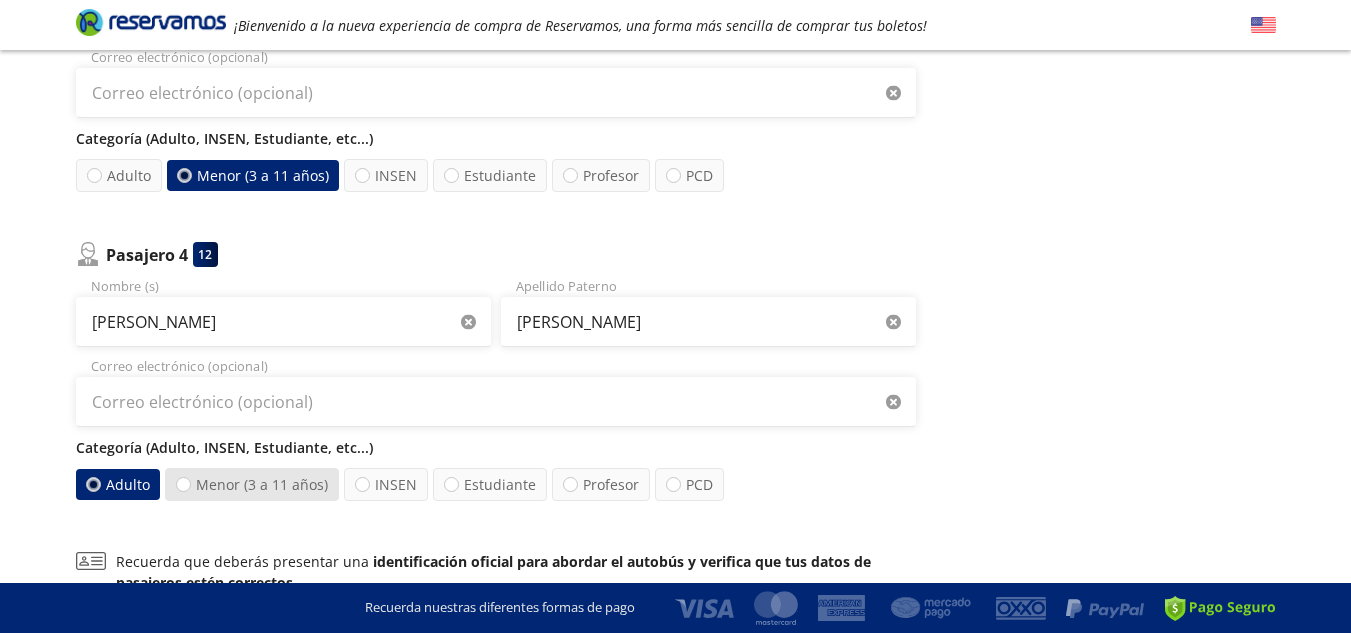 click on "Menor (3 a 11 años)" at bounding box center [183, 484] 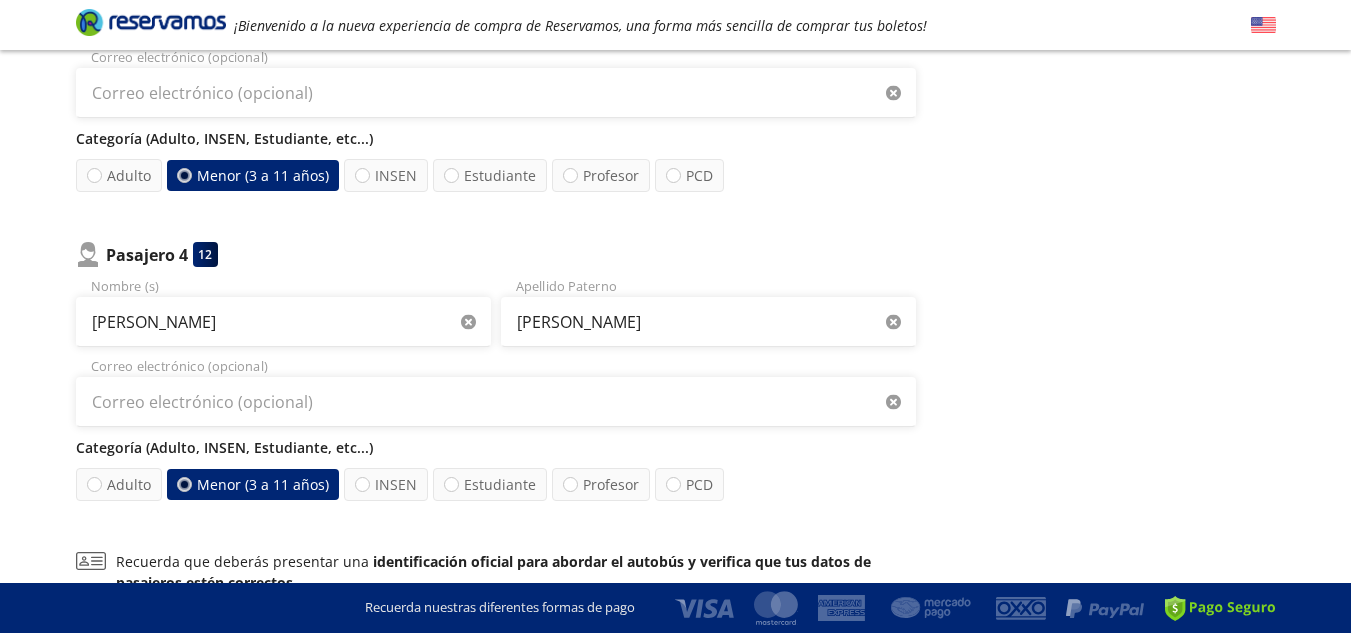 click on "Regresar a Horarios Completa tu compra en : 11:04 Pago total $ 2,337.20  MXN Tu viaje  $ 2,337  MXN Cargo por servicio  Esto nos permite seguir trabajando para ofrecerte la mayor cobertura de rutas y brindarte una experiencia de compra segura y garantizada. $ 70  MXN Cobertura Reservamos  Sólo 1 cambio (mínimo con solicitud 6 horas previas a la salida del viaje). Válido con la misma línea que realizaste la compra. $ 20  MXN Adicionales  $ 90  MXN ¿Te podemos ayudar? Atención a clientes contacto@reservamos.mx" at bounding box center (1111, -50) 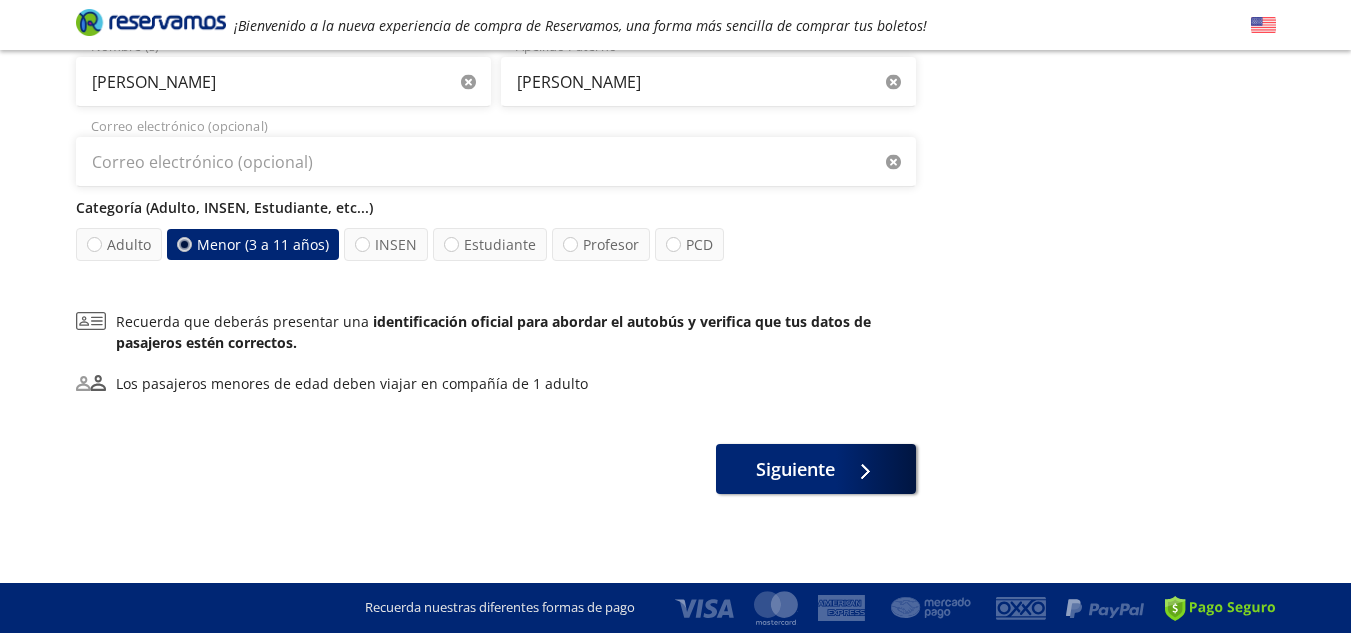 scroll, scrollTop: 1202, scrollLeft: 0, axis: vertical 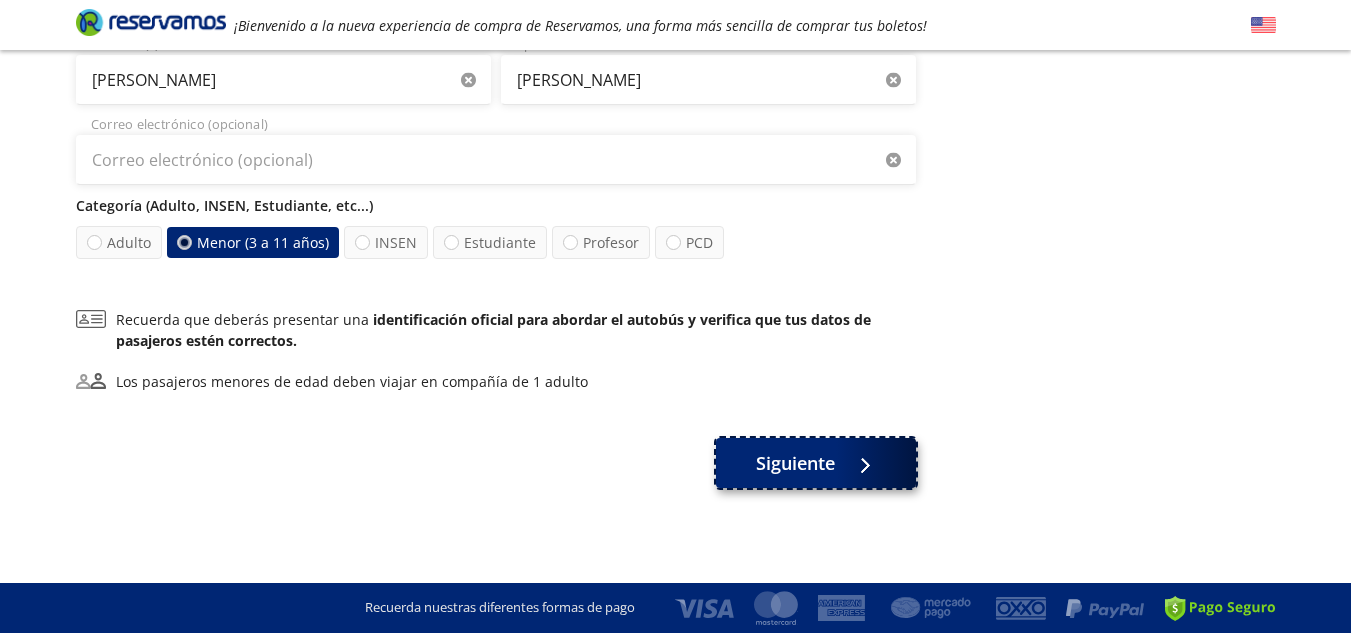 click 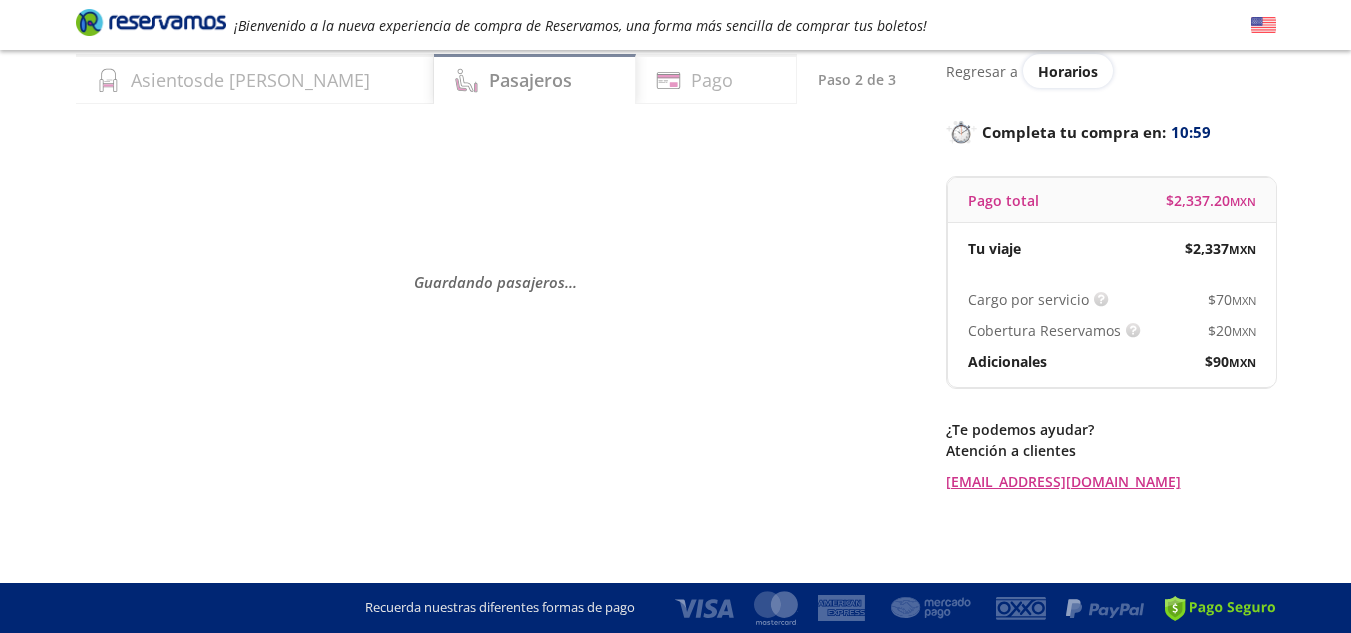 scroll, scrollTop: 0, scrollLeft: 0, axis: both 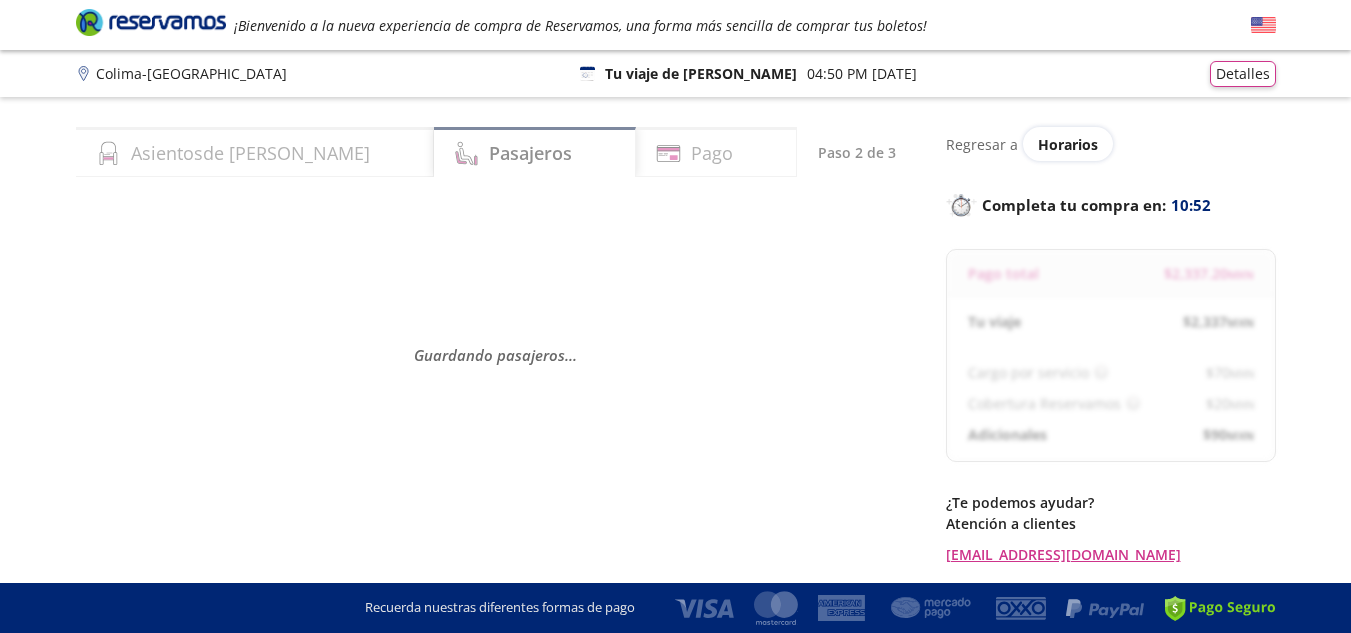 select on "MX" 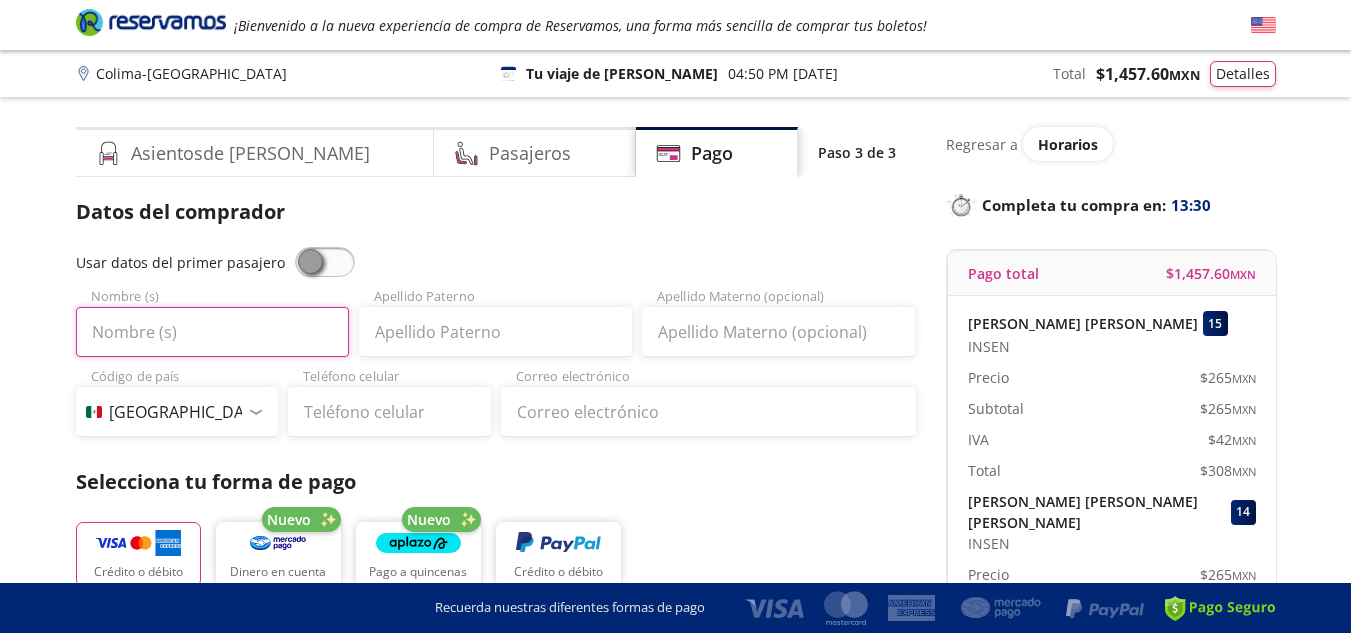 click on "Nombre (s)" at bounding box center [212, 332] 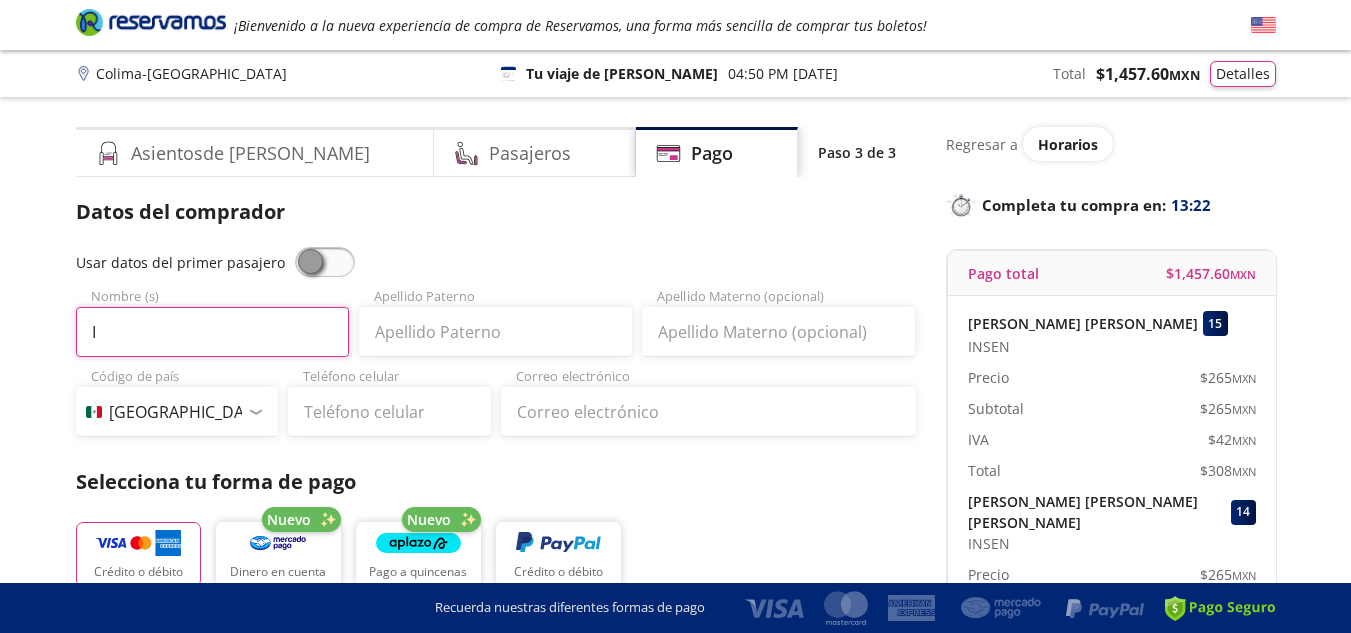 type on "Irma Susana" 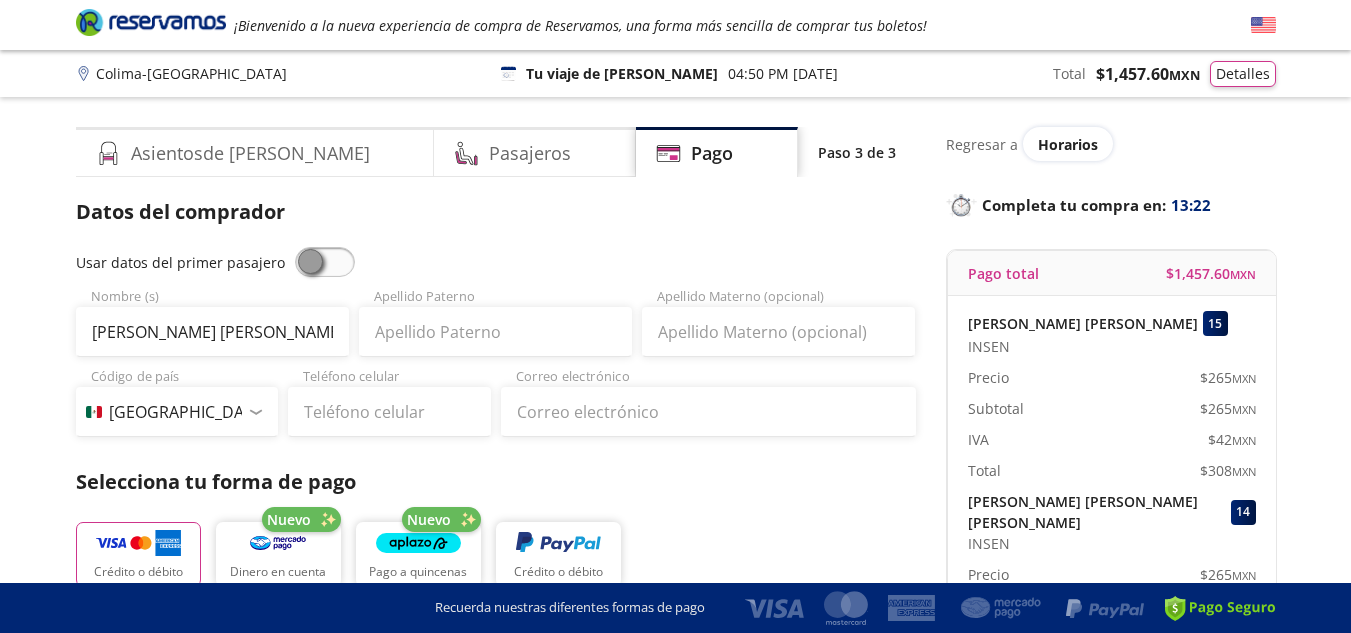 type on "Irma Susana Chavez Barragan" 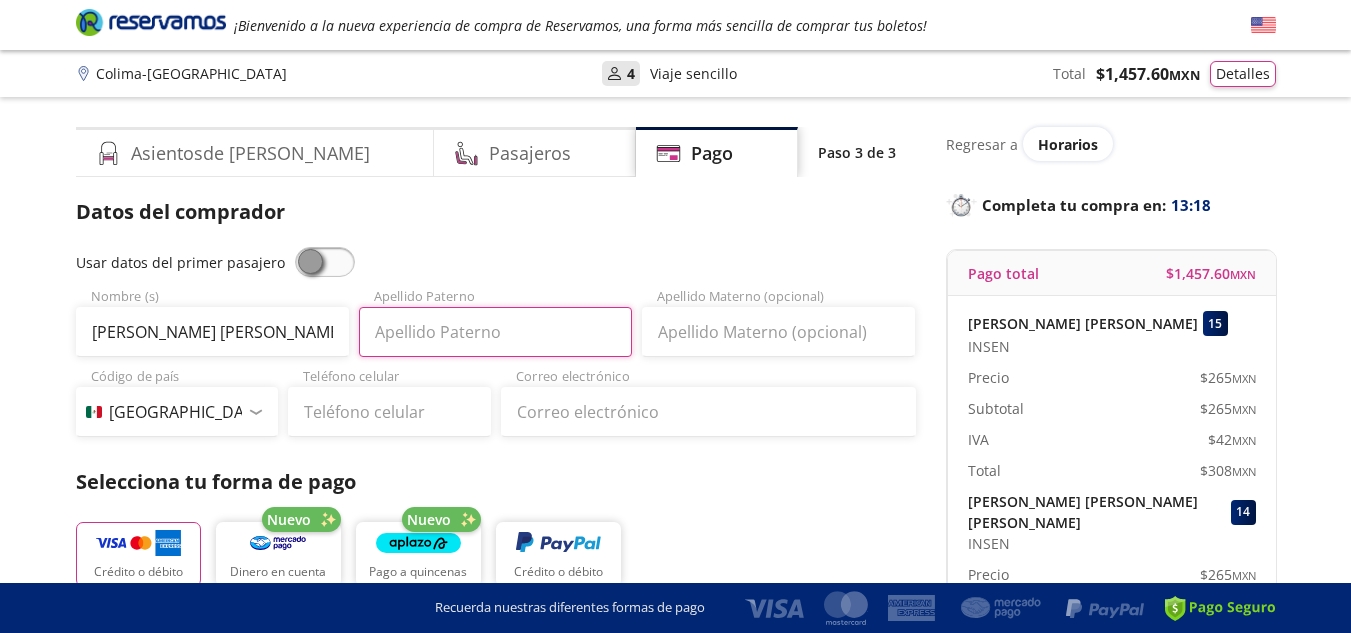 click on "Apellido Paterno" at bounding box center [495, 332] 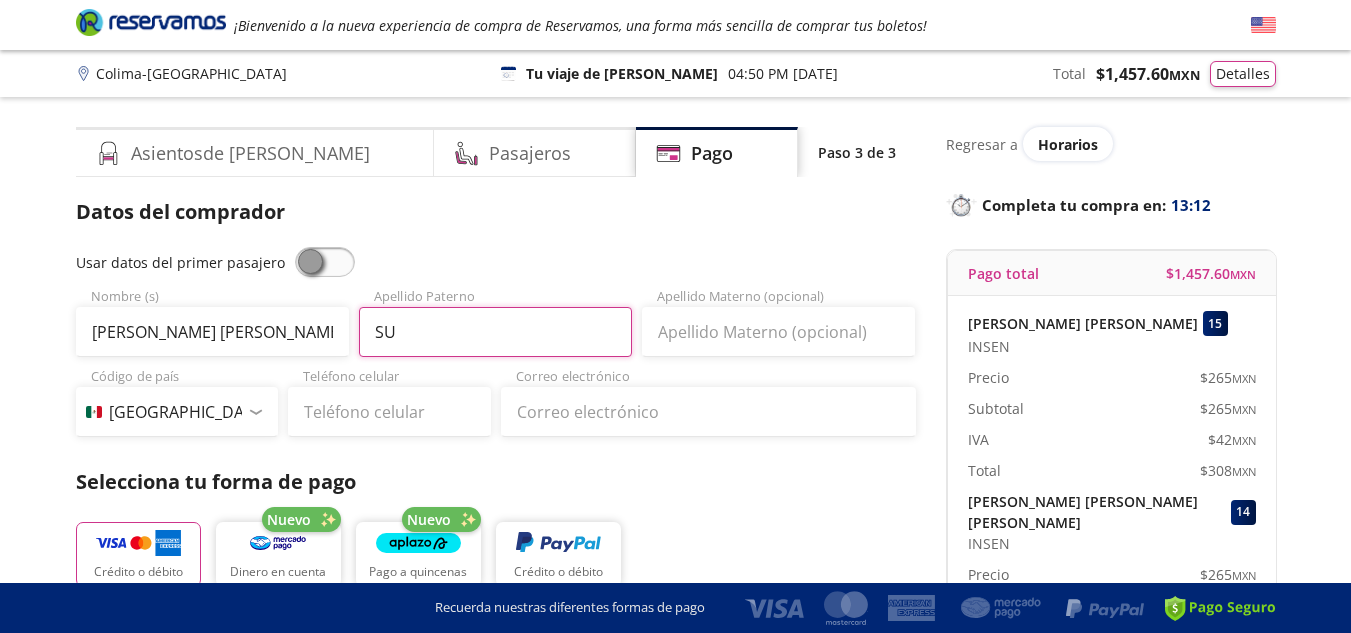 type on "S" 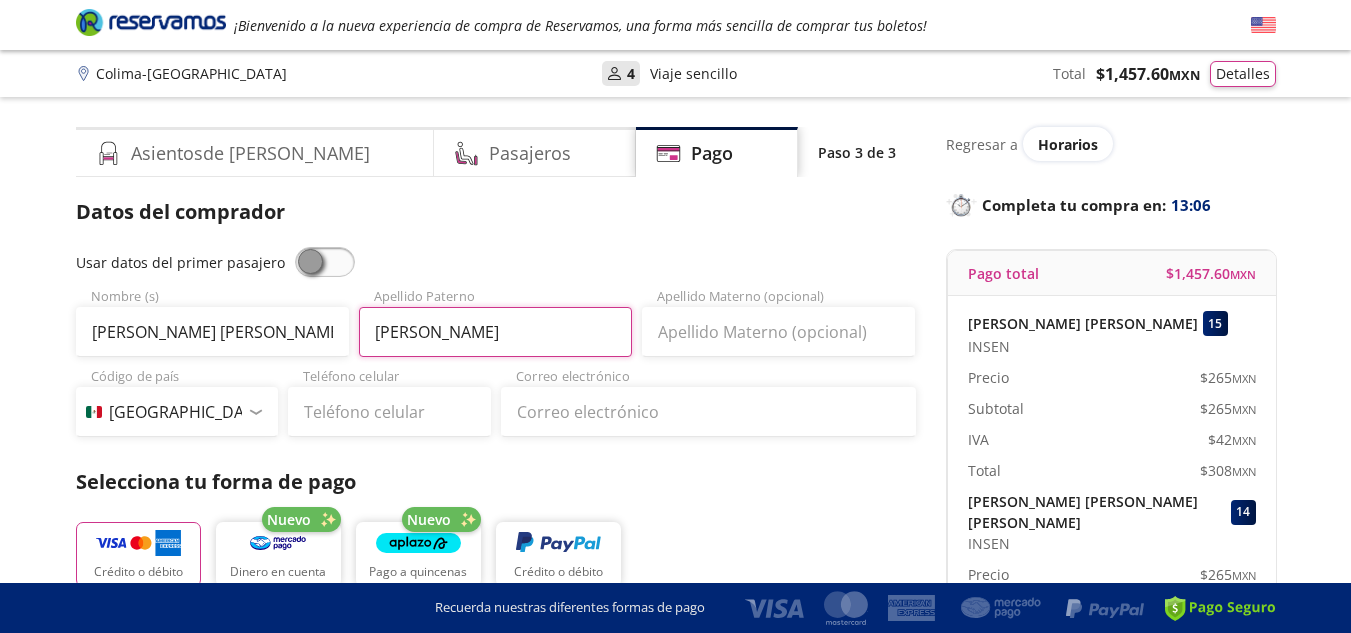 type on "CHAVEZ" 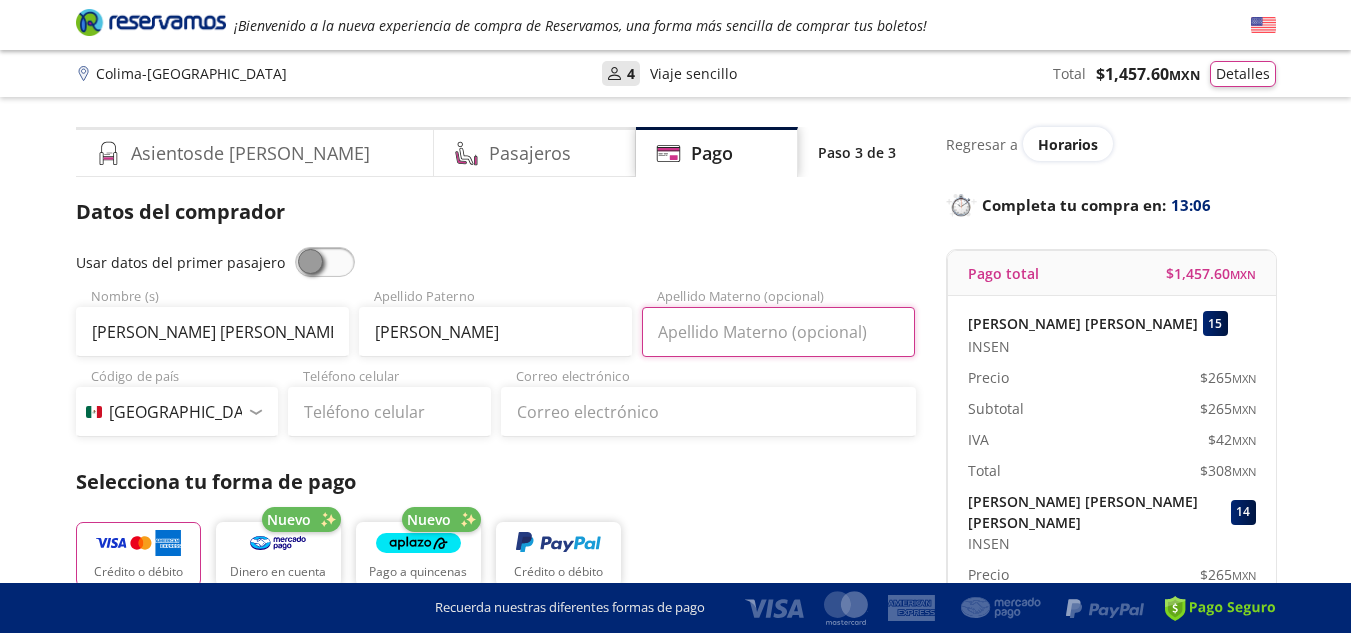 click on "Apellido Materno (opcional)" at bounding box center [778, 332] 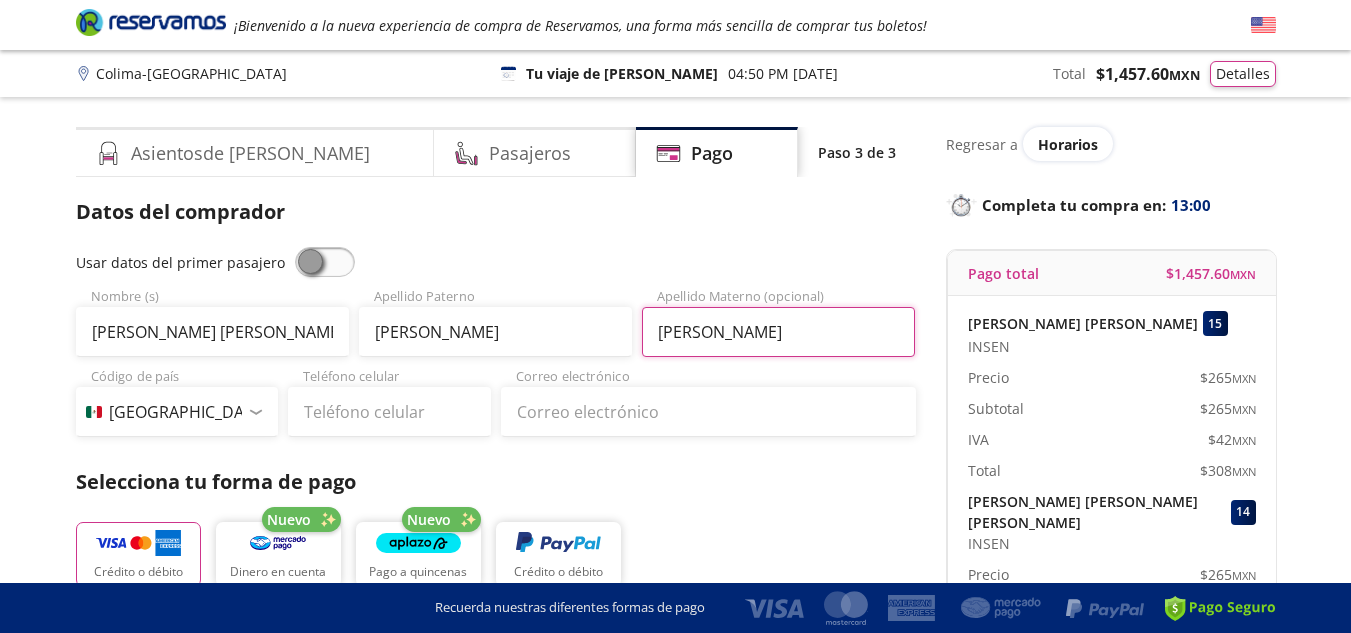 type on "BARRAGAN" 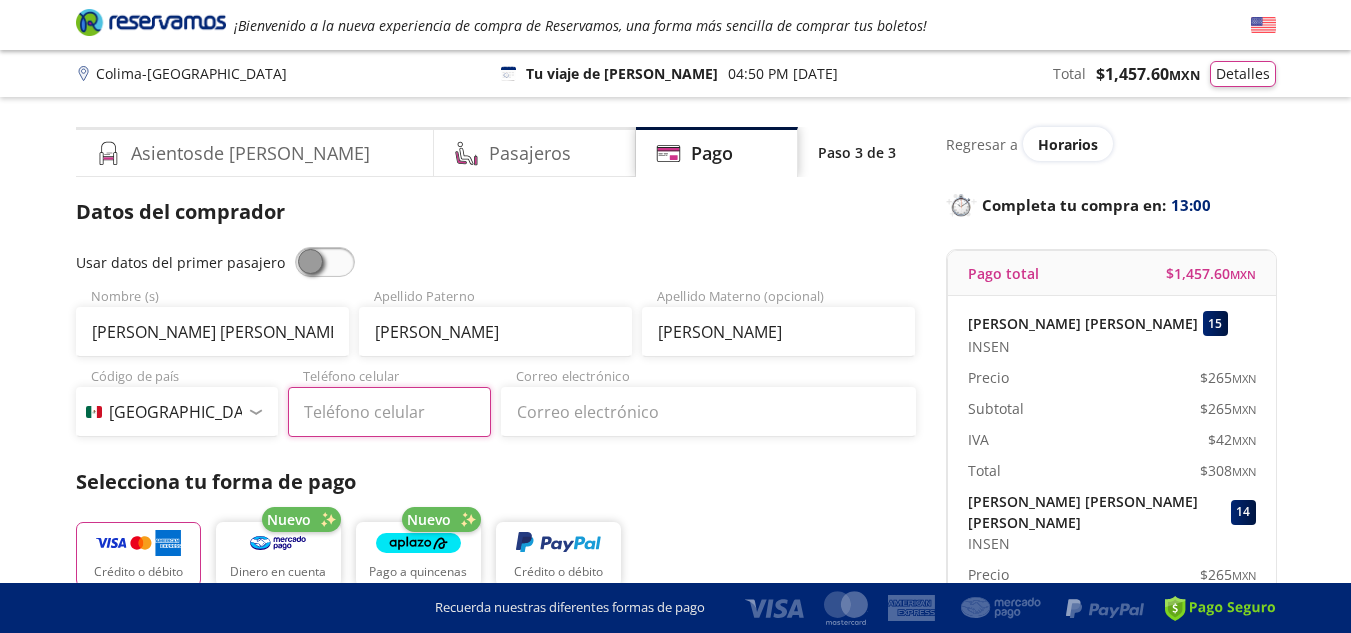 click on "Teléfono celular" at bounding box center [389, 412] 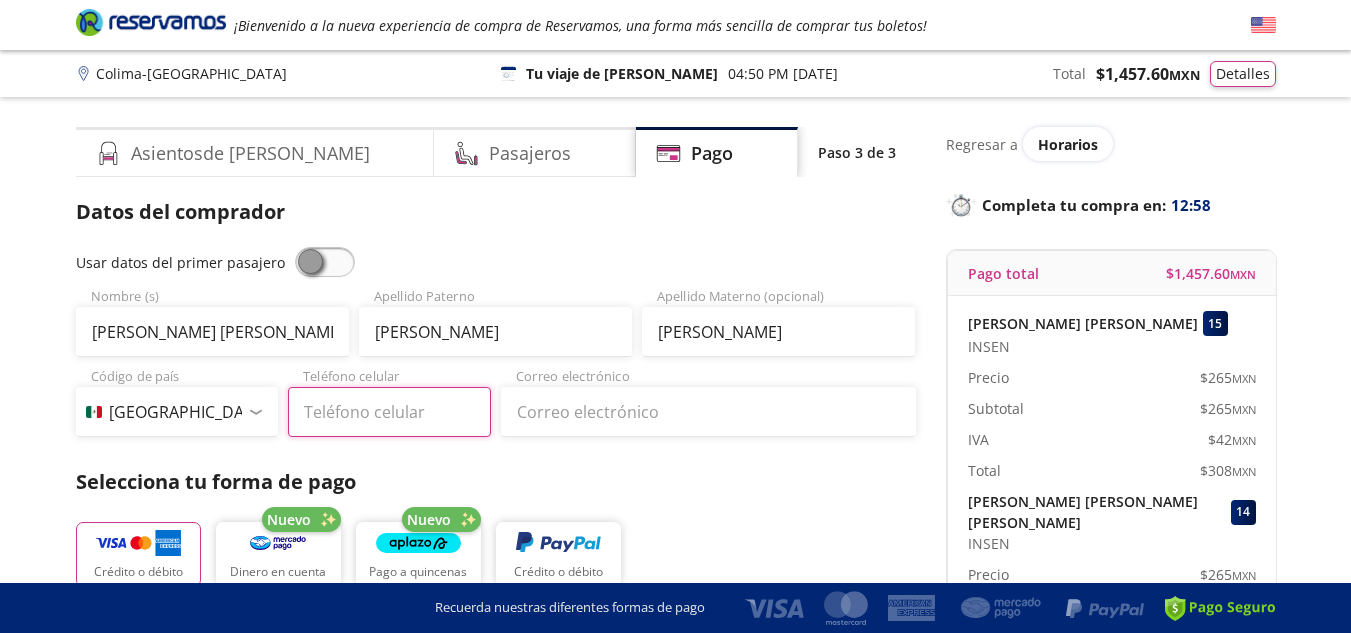 type on "312 132 2854" 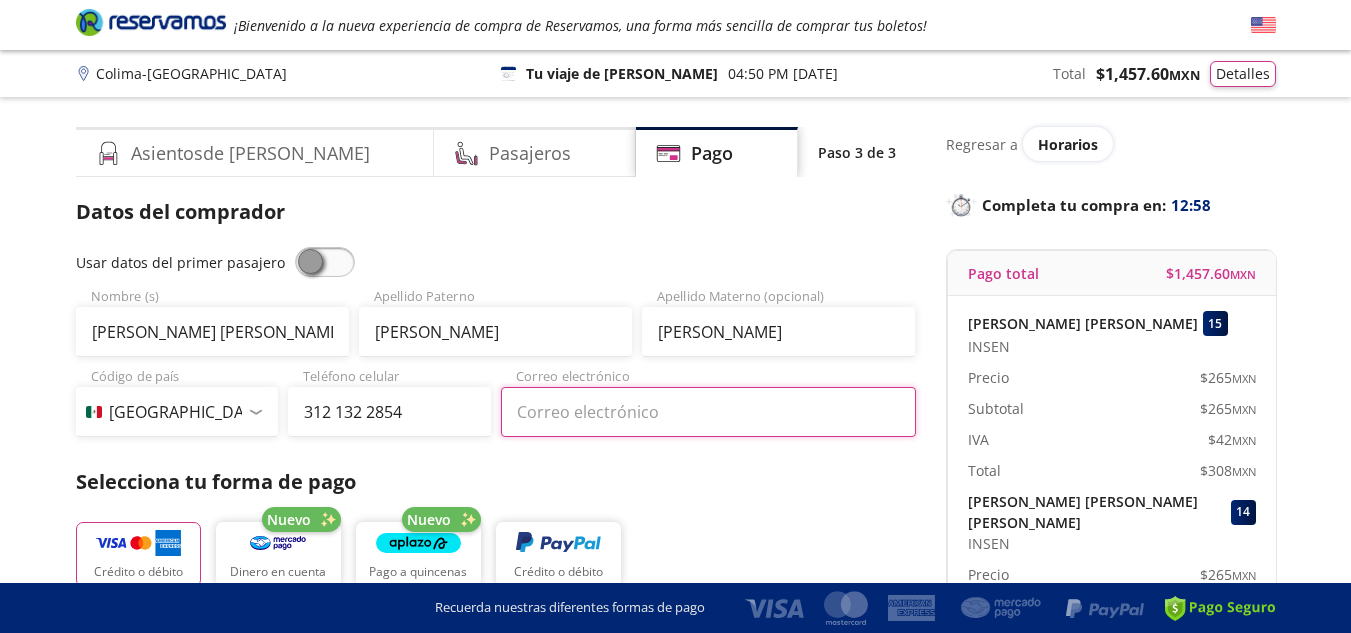 type on "isusanachavez@gmail.com" 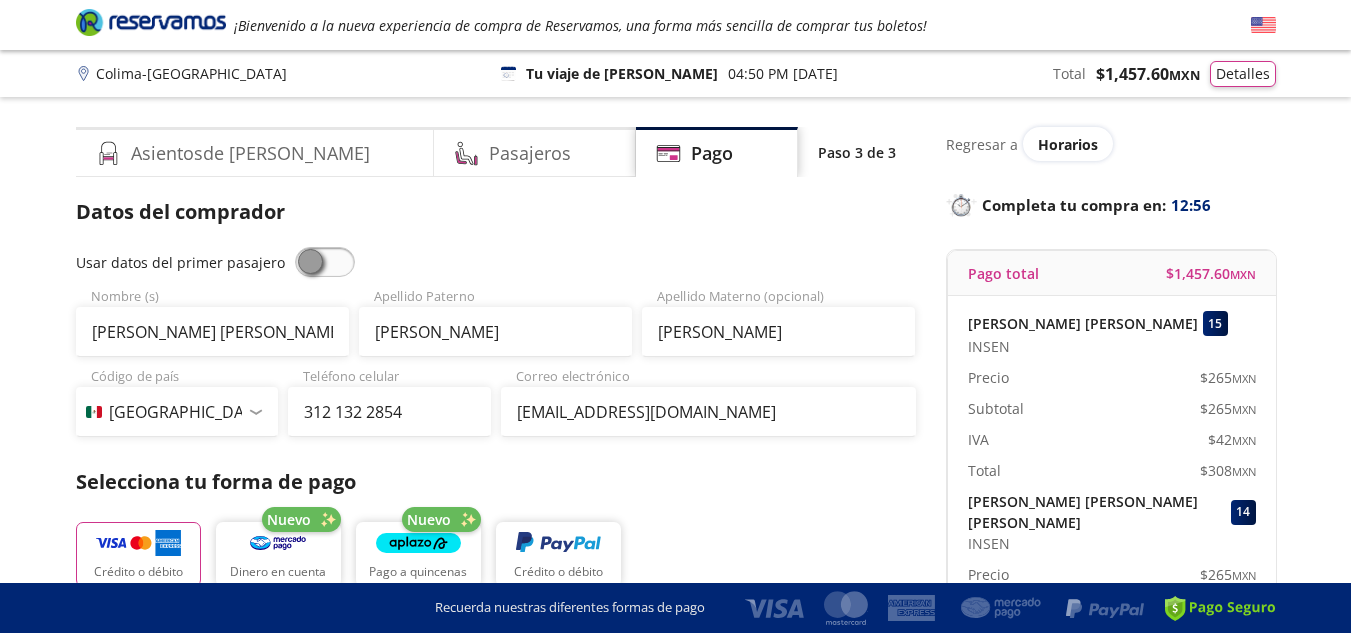 click on "Crédito o débito Nuevo Dinero en cuenta Nuevo Pago a quincenas Crédito o débito" at bounding box center [496, 552] 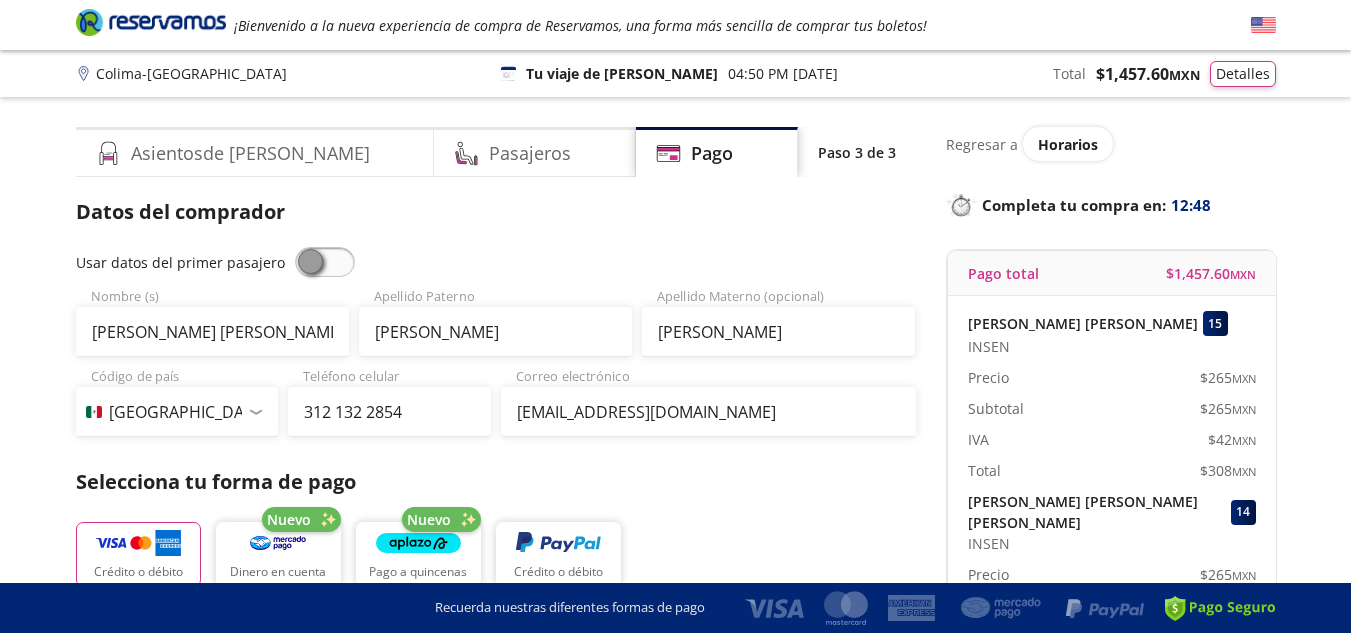 scroll, scrollTop: 40, scrollLeft: 0, axis: vertical 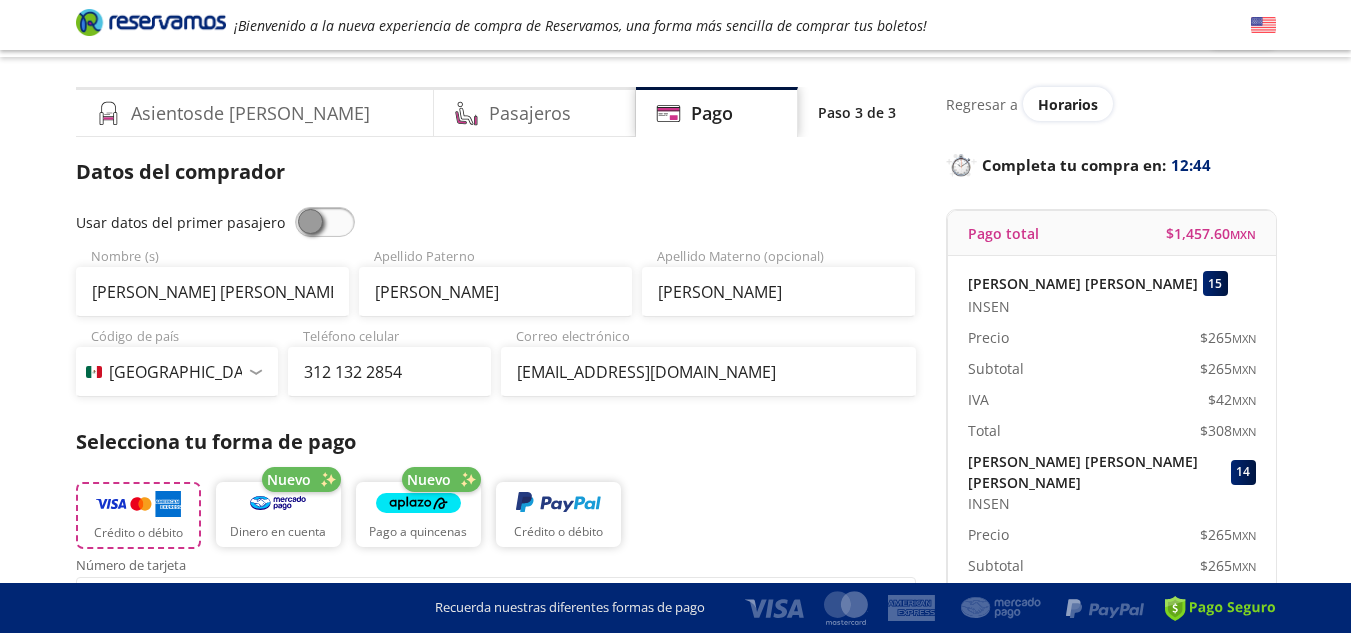 click on "Crédito o débito" at bounding box center (138, 533) 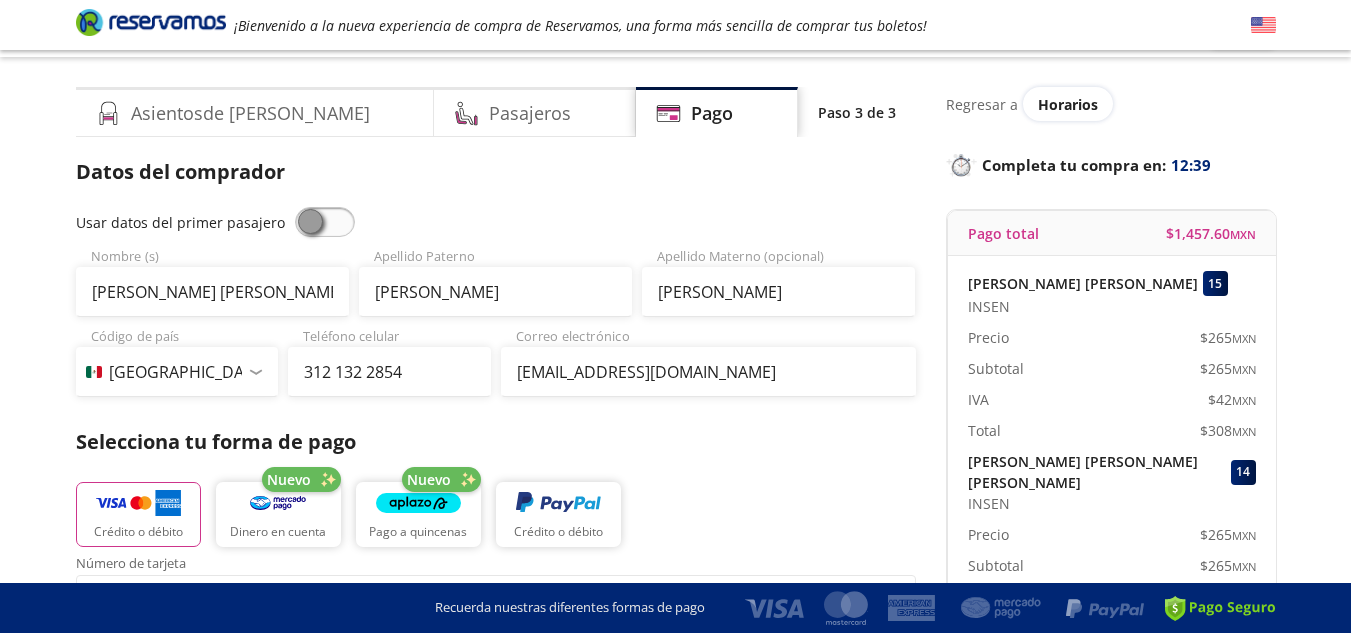 click on "Crédito o débito Nuevo Dinero en cuenta Nuevo Pago a quincenas Crédito o débito" at bounding box center (496, 512) 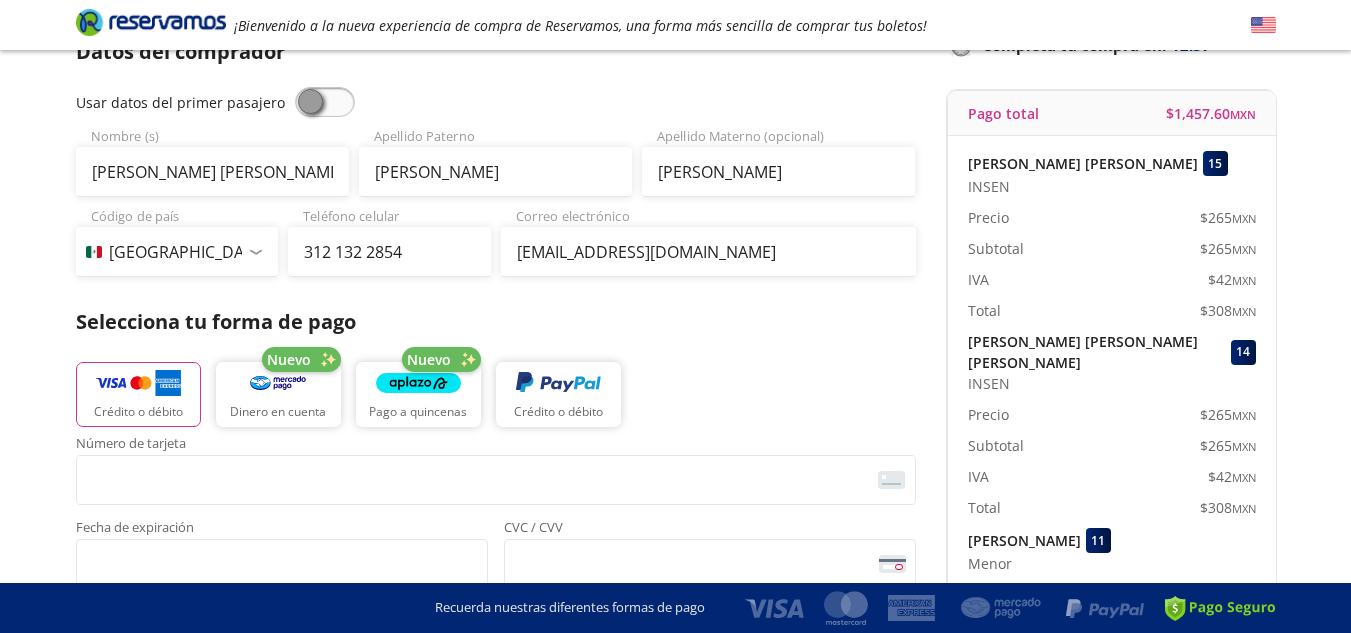 scroll, scrollTop: 200, scrollLeft: 0, axis: vertical 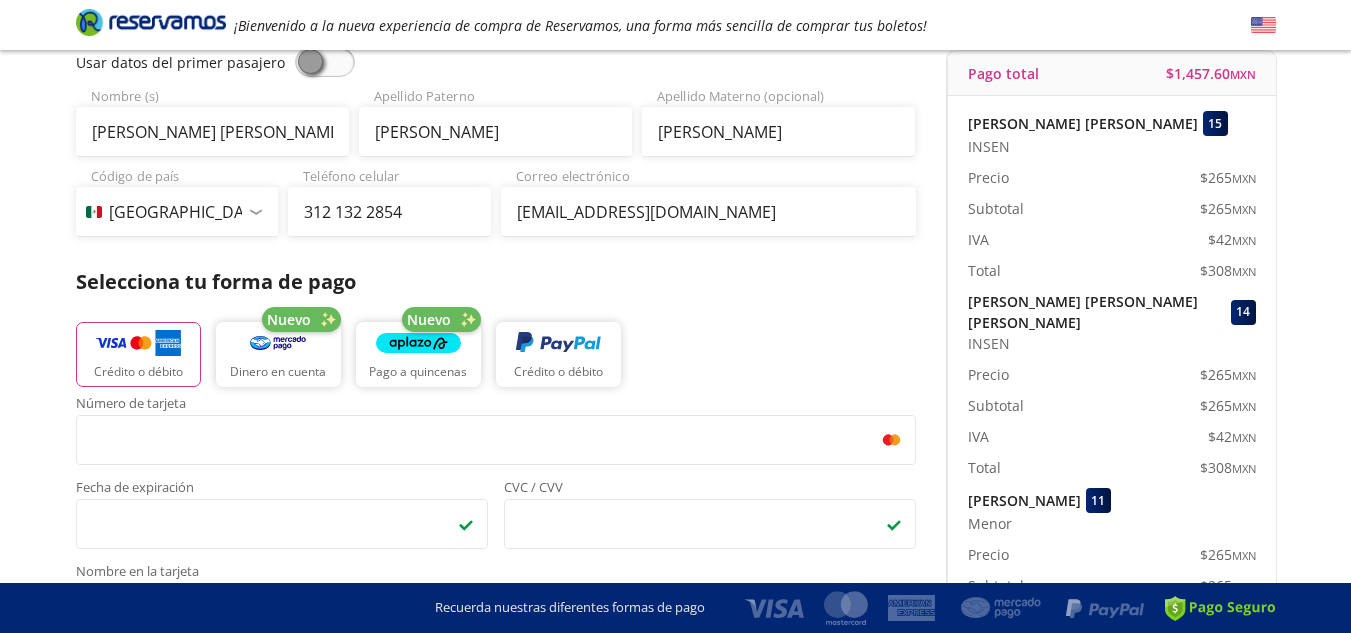 click on "Asientos  de Ida Pasajeros Pago Paso 3 de 3 Servicios adicionales ¿Tienes un código de descuento? Aplicar Datos del comprador Usar datos del primer pasajero Irma Susana Nombre (s) CHAVEZ Apellido Paterno BARRAGAN Apellido Materno (opcional) Código de país Estados Unidos +1 México +52 Colombia +57 Brasil +55 Afganistán +93 Albania +355 Alemania +49 Andorra +376 Angola +244 Anguila +1 Antigua y Barbuda +1 Arabia Saudita +966 Argelia +213 Argentina +54 Armenia +374 Aruba +297 Australia +61 Austria +43 Azerbaiyán +994 Bahamas +1 Bangladés +880 Barbados +1 Baréin +973 Bélgica +32 Belice +501 Benín +229 Bermudas +1 Bielorrusia +375 Birmania +95 Bolivia +591 Bosnia y Herzegovina +387 Botsuana +267 Brunéi +673 Bulgaria +359 Burkina Faso +226 Burundi +257 Bután +975 Cabo Verde +238 Camboya +855 Camerún +237 Canadá +1 Caribe Neerlandés +599 Chad +235 Chile +56 China +86 Chipre +357 Comoras +269 Congo +243 Congo +242 Corea del Norte +850 Corea del Sur +82 Costa de Marfil +225 Costa Rica +506 Croacia +385" at bounding box center (676, 602) 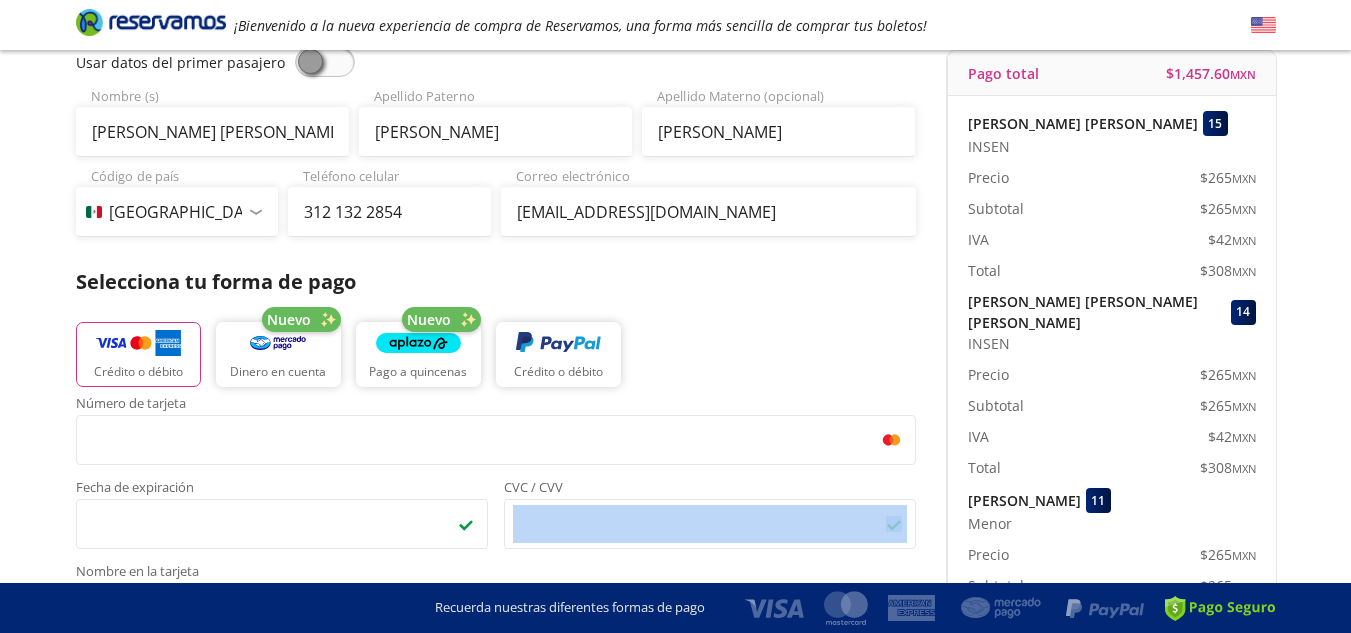 click on "Asientos  de Ida Pasajeros Pago Paso 3 de 3 Servicios adicionales ¿Tienes un código de descuento? Aplicar Datos del comprador Usar datos del primer pasajero Irma Susana Nombre (s) CHAVEZ Apellido Paterno BARRAGAN Apellido Materno (opcional) Código de país Estados Unidos +1 México +52 Colombia +57 Brasil +55 Afganistán +93 Albania +355 Alemania +49 Andorra +376 Angola +244 Anguila +1 Antigua y Barbuda +1 Arabia Saudita +966 Argelia +213 Argentina +54 Armenia +374 Aruba +297 Australia +61 Austria +43 Azerbaiyán +994 Bahamas +1 Bangladés +880 Barbados +1 Baréin +973 Bélgica +32 Belice +501 Benín +229 Bermudas +1 Bielorrusia +375 Birmania +95 Bolivia +591 Bosnia y Herzegovina +387 Botsuana +267 Brunéi +673 Bulgaria +359 Burkina Faso +226 Burundi +257 Bután +975 Cabo Verde +238 Camboya +855 Camerún +237 Canadá +1 Caribe Neerlandés +599 Chad +235 Chile +56 China +86 Chipre +357 Comoras +269 Congo +243 Congo +242 Corea del Norte +850 Corea del Sur +82 Costa de Marfil +225 Costa Rica +506 Croacia +385" at bounding box center (676, 602) 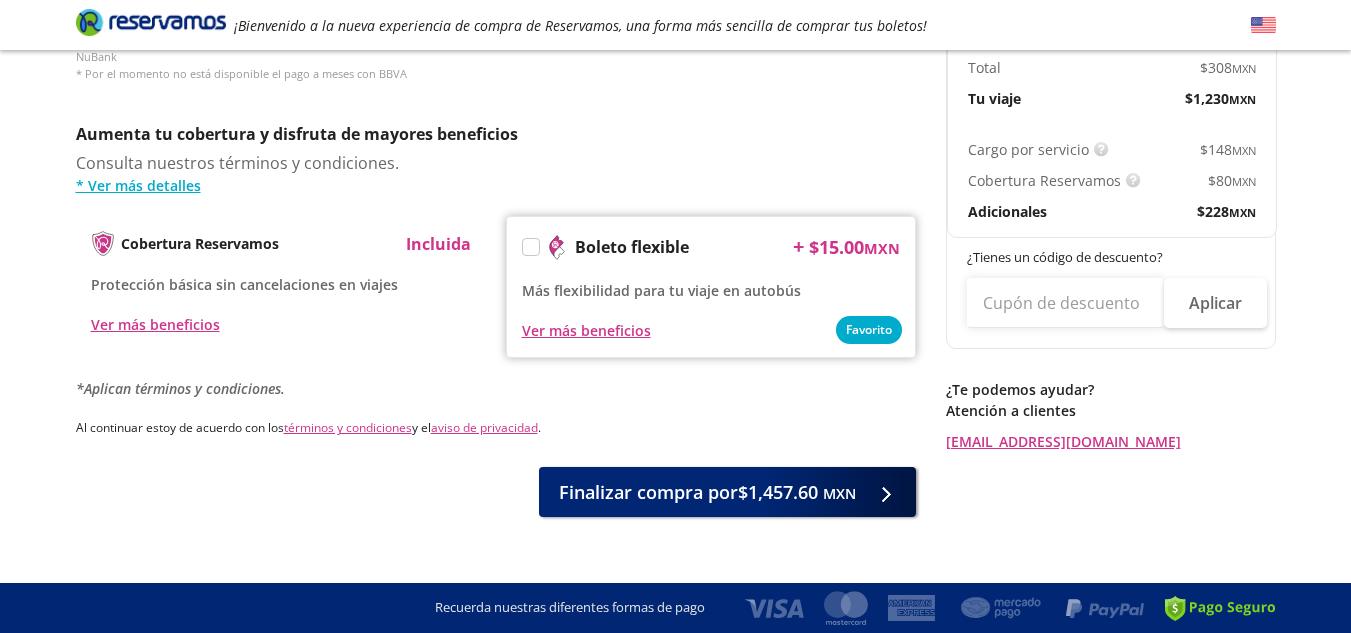 scroll, scrollTop: 969, scrollLeft: 0, axis: vertical 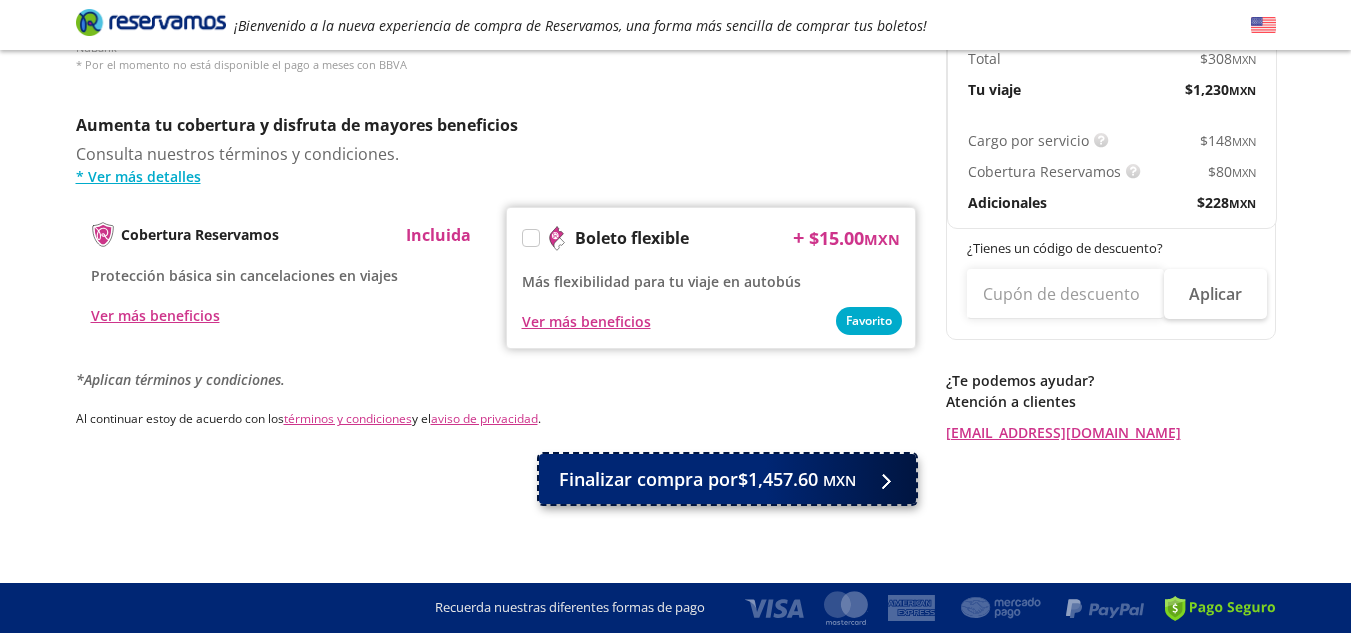 click at bounding box center (881, 479) 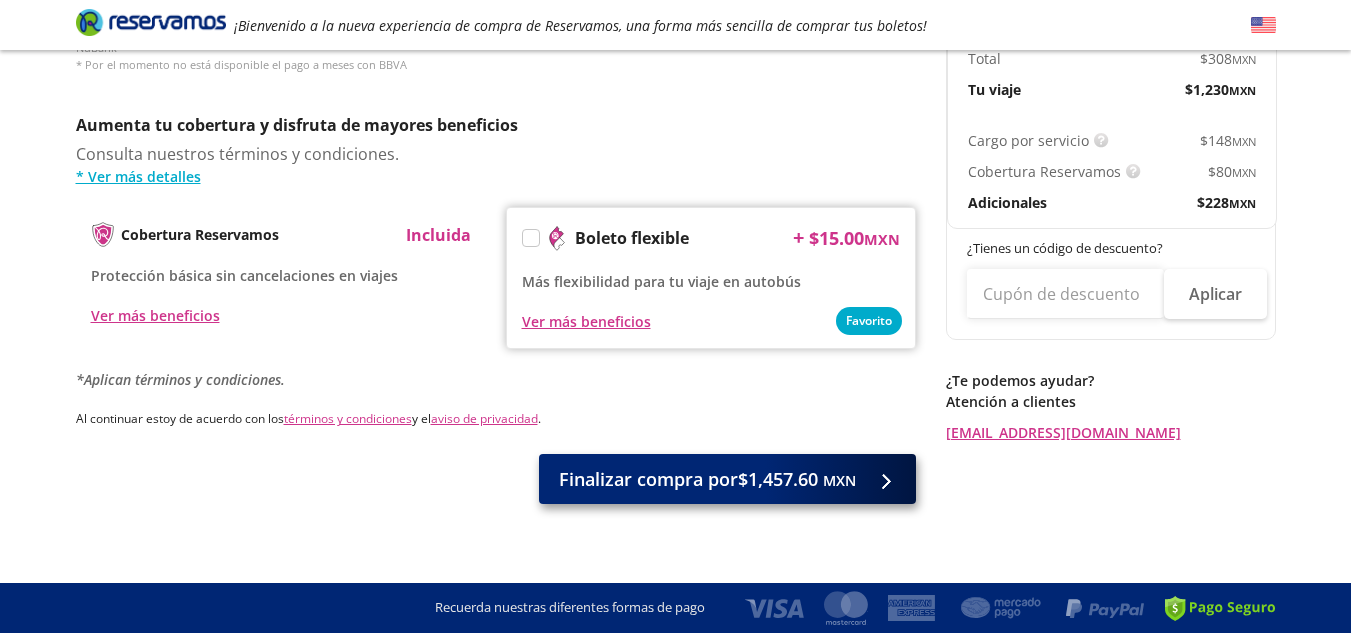 scroll, scrollTop: 0, scrollLeft: 0, axis: both 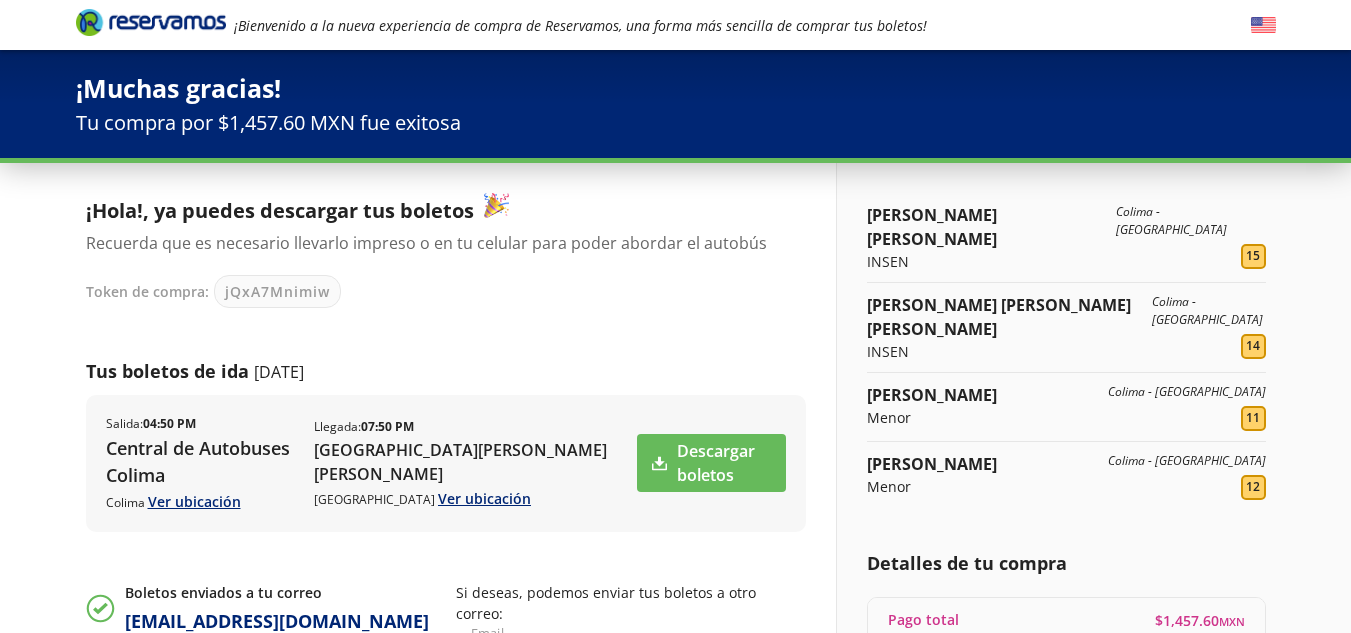 click on "¡Hola!, ya puedes descargar tus boletos Recuerda que es necesario llevarlo impreso o en tu celular para poder abordar el autobús Token de compra:  jQxA7Mnimiw Tus boletos de ida 31 Jul Salida :  04:50 PM Central de Autobuses Colima  Colima   Ver ubicación Llegada :  07:50 PM Aeropuerto Miguel Hidalgo y Costilla  Guadalajara   Ver ubicación Descargar boletos Boletos enviados a tu correo isusanachavez@gmail.com Recuerda revisar la bandeja de correo no deseado Si deseas, podemos enviar tus boletos a otro correo: Email Enviar" at bounding box center (446, 449) 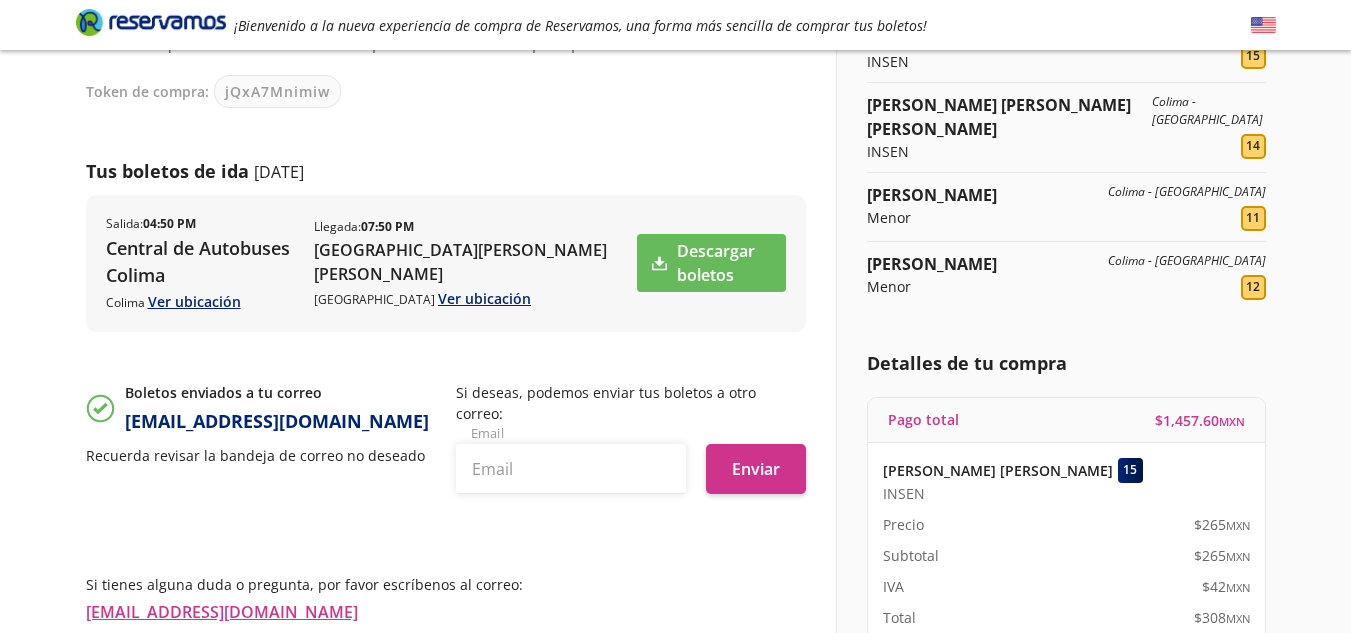 scroll, scrollTop: 240, scrollLeft: 0, axis: vertical 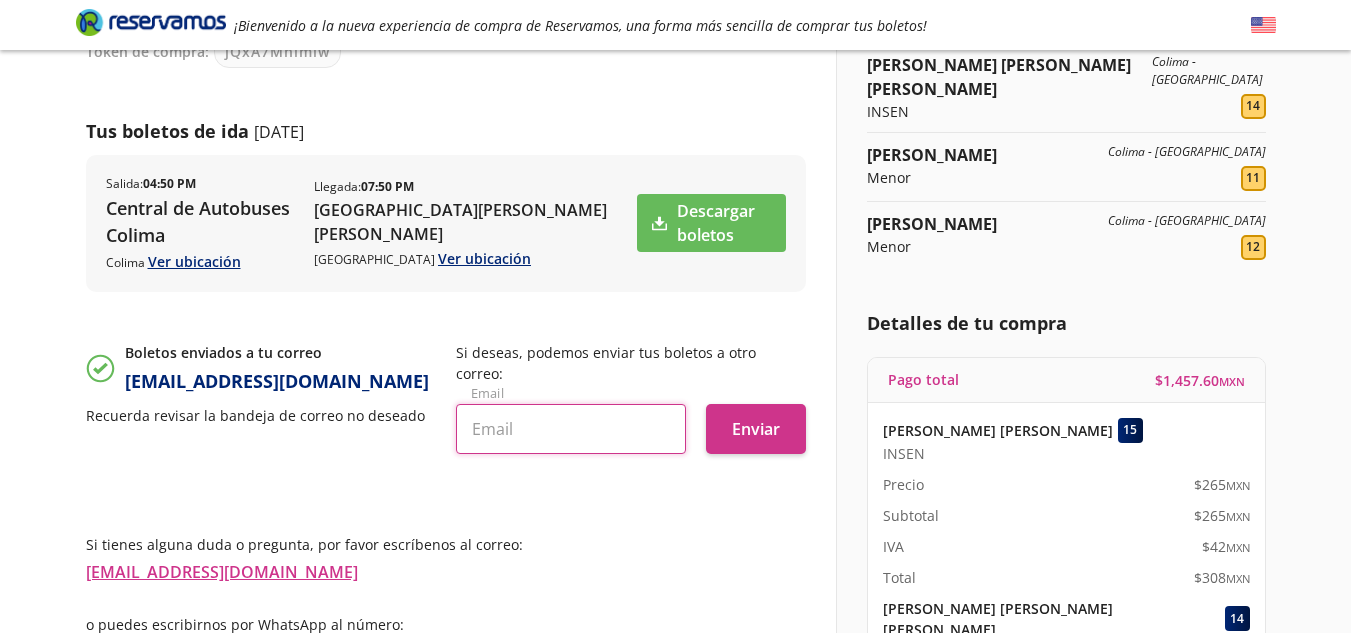 click at bounding box center [571, 429] 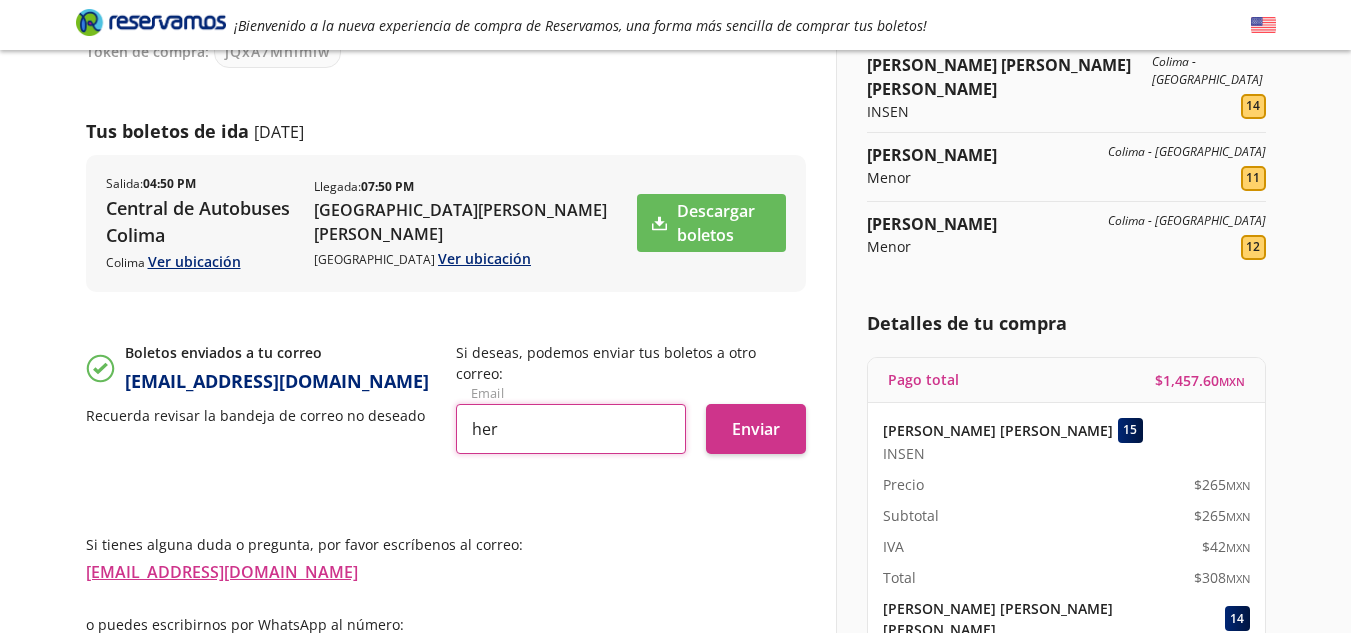 type on "hernandezrosasoscarjavier@gmail.com" 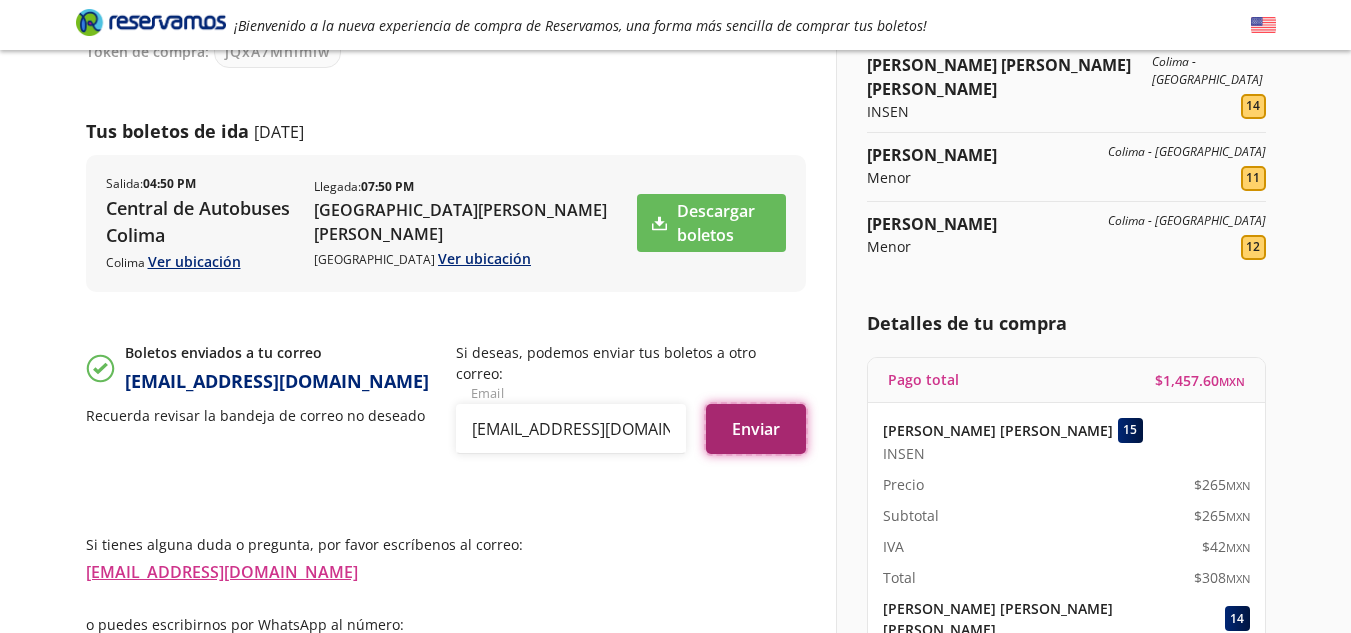 click on "Enviar" at bounding box center (756, 429) 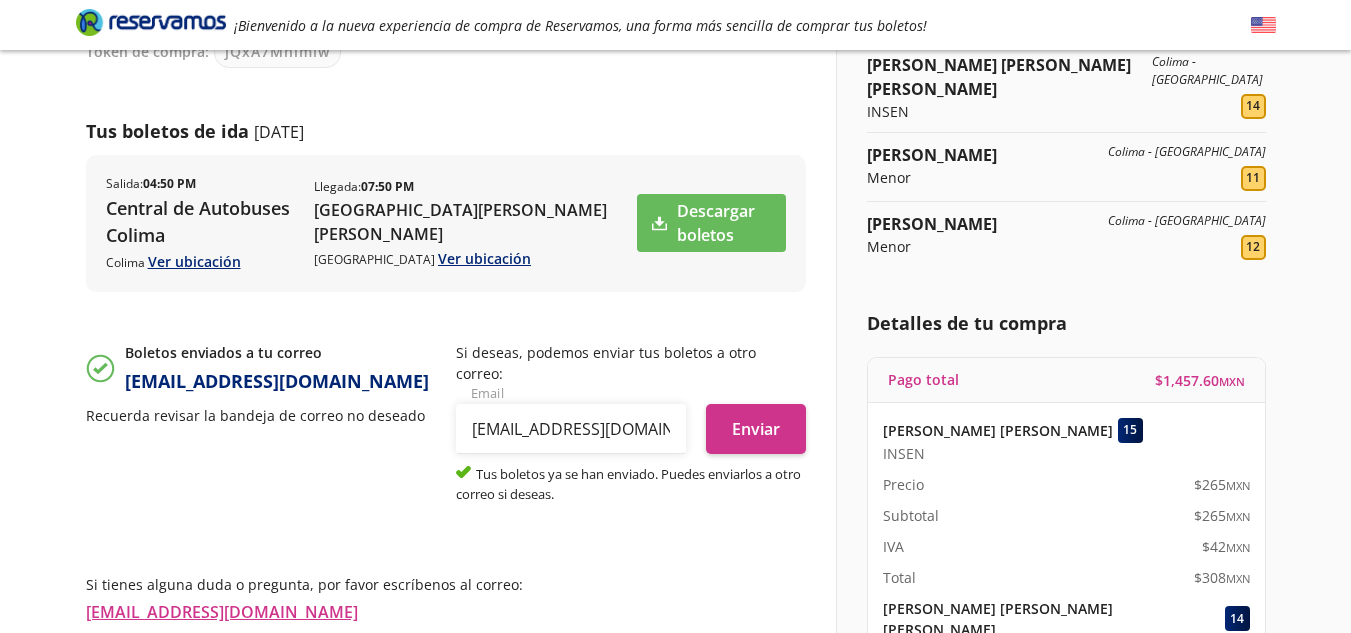 drag, startPoint x: 781, startPoint y: 465, endPoint x: 798, endPoint y: 496, distance: 35.35534 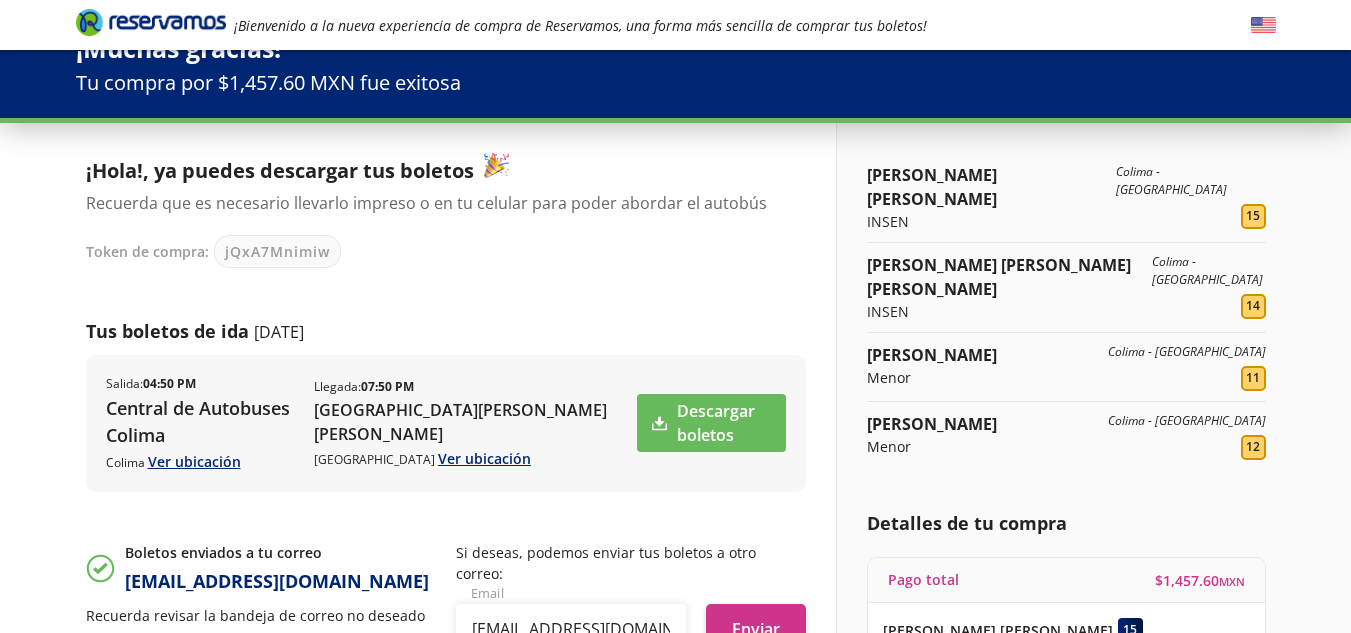 scroll, scrollTop: 0, scrollLeft: 0, axis: both 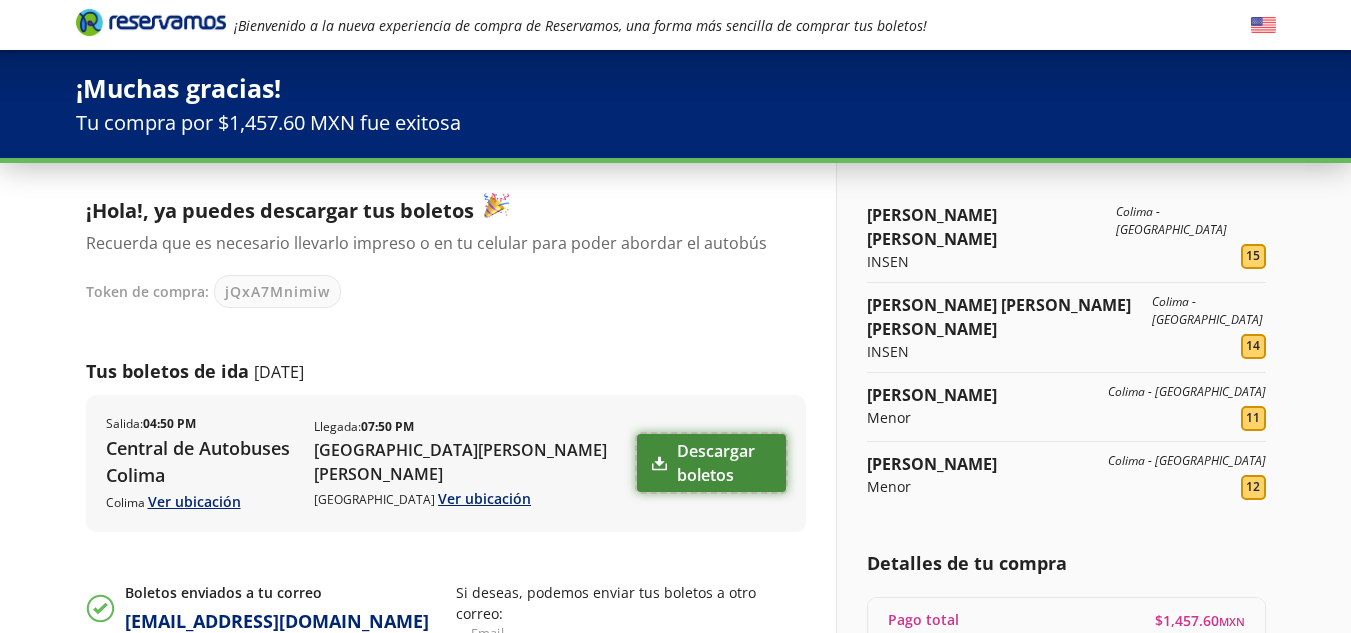 click on "Descargar boletos" at bounding box center [711, 463] 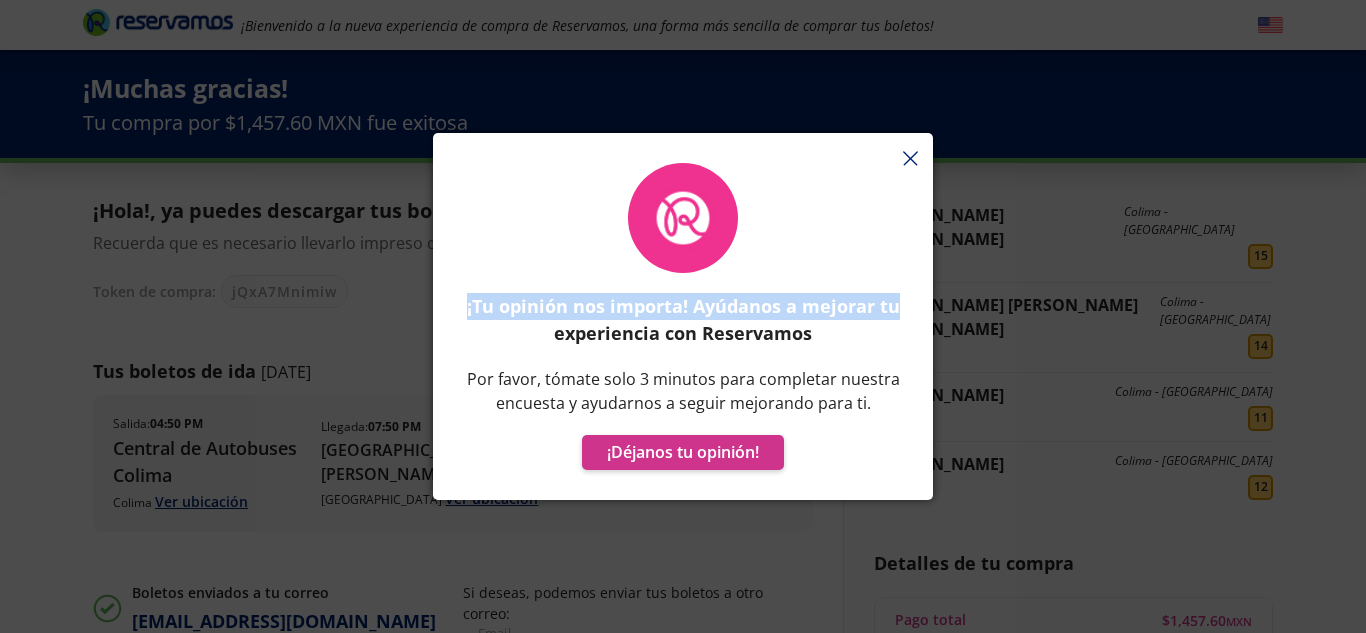 drag, startPoint x: 896, startPoint y: 215, endPoint x: 1125, endPoint y: 128, distance: 244.96939 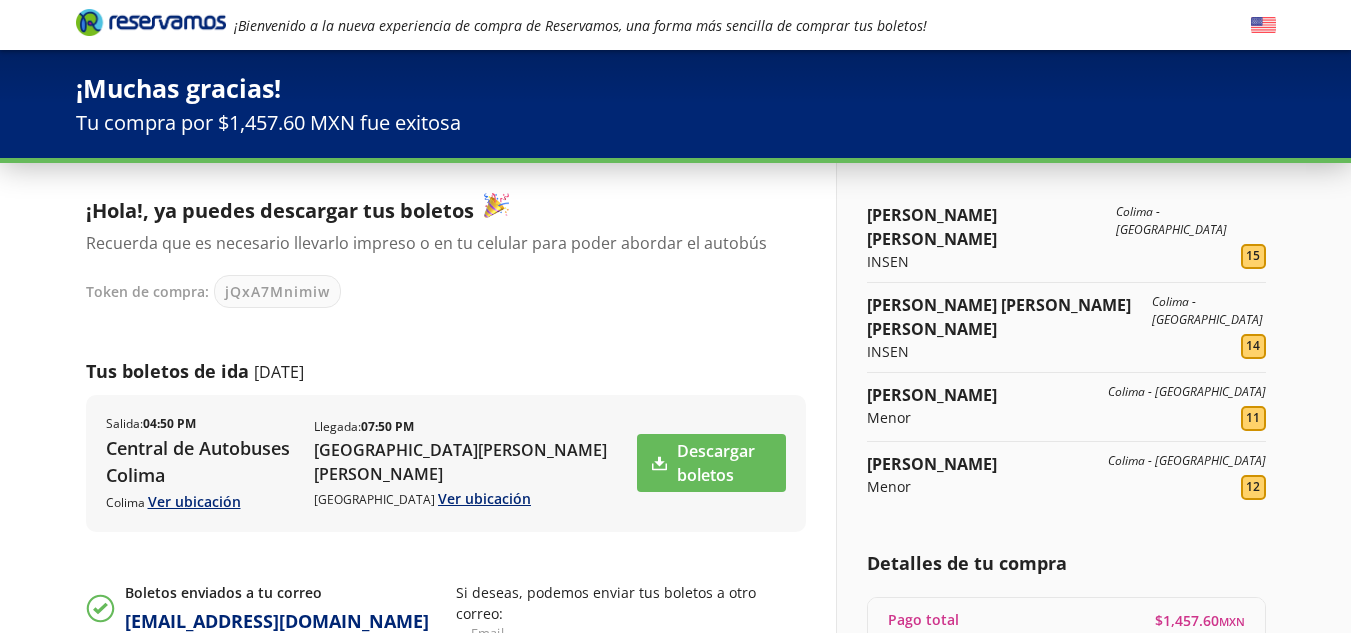 click on "Tus boletos de ida 31 Jul" at bounding box center (446, 371) 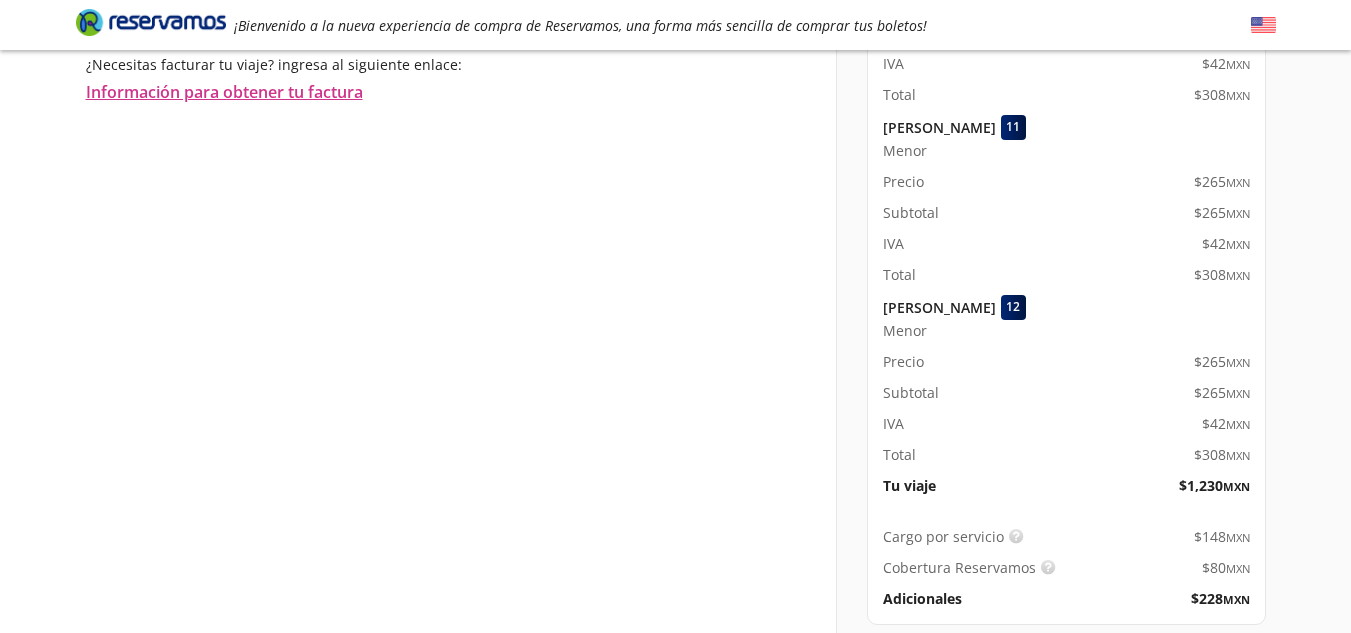 scroll, scrollTop: 954, scrollLeft: 0, axis: vertical 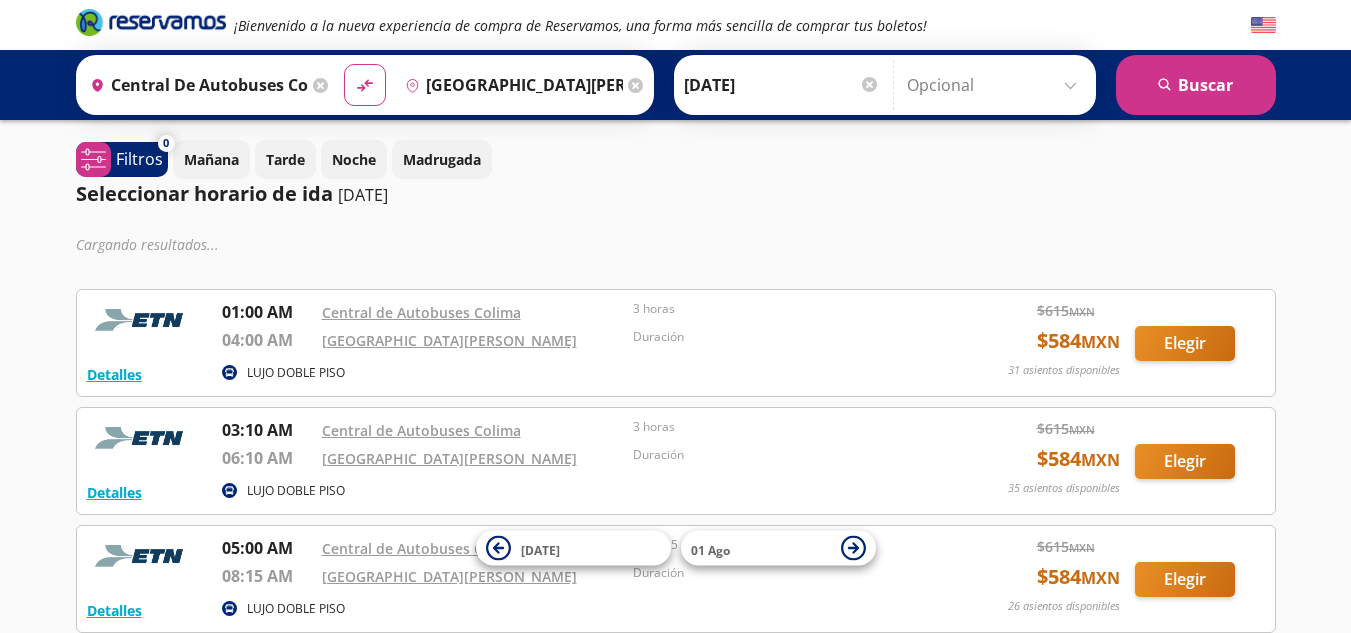 click on "¡Bienvenido a la nueva experiencia de compra de Reservamos, una forma más sencilla de comprar tus boletos! Origen
heroicons:map-pin-20-solid
Central de [GEOGRAPHIC_DATA], [GEOGRAPHIC_DATA]
Destino
pin-outline
[GEOGRAPHIC_DATA][PERSON_NAME], [GEOGRAPHIC_DATA]
material-symbols:compare-arrows-rounded" at bounding box center [675, 813] 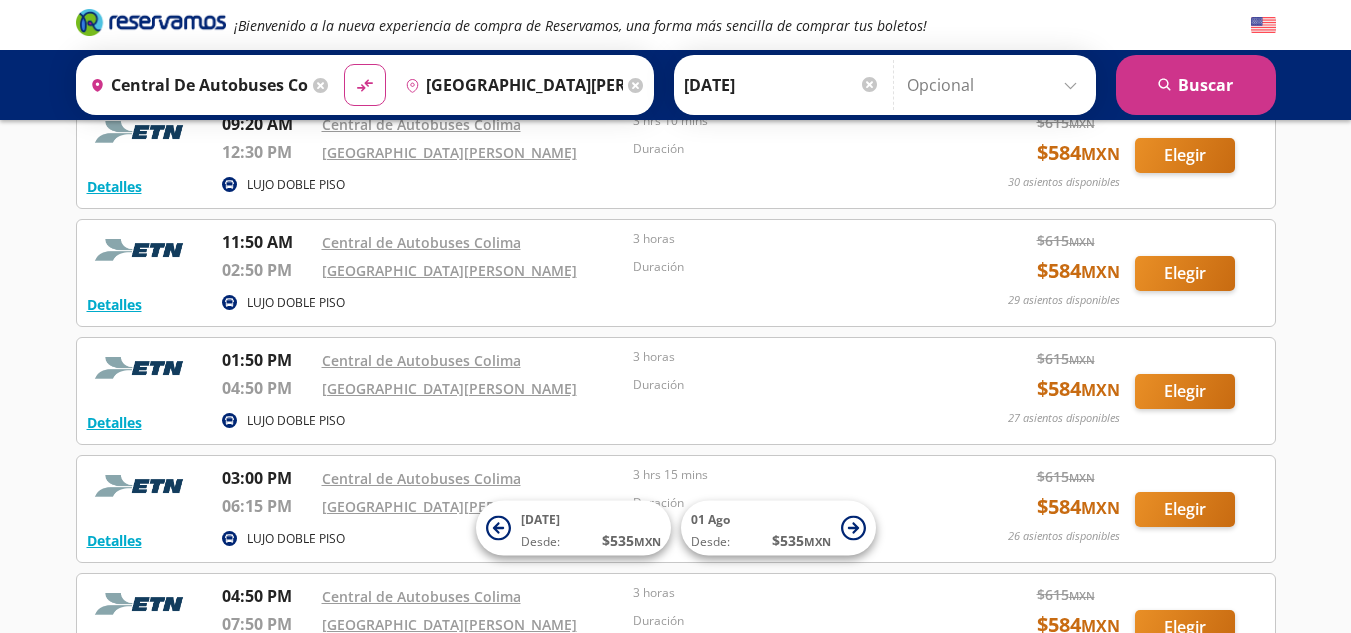 scroll, scrollTop: 640, scrollLeft: 0, axis: vertical 